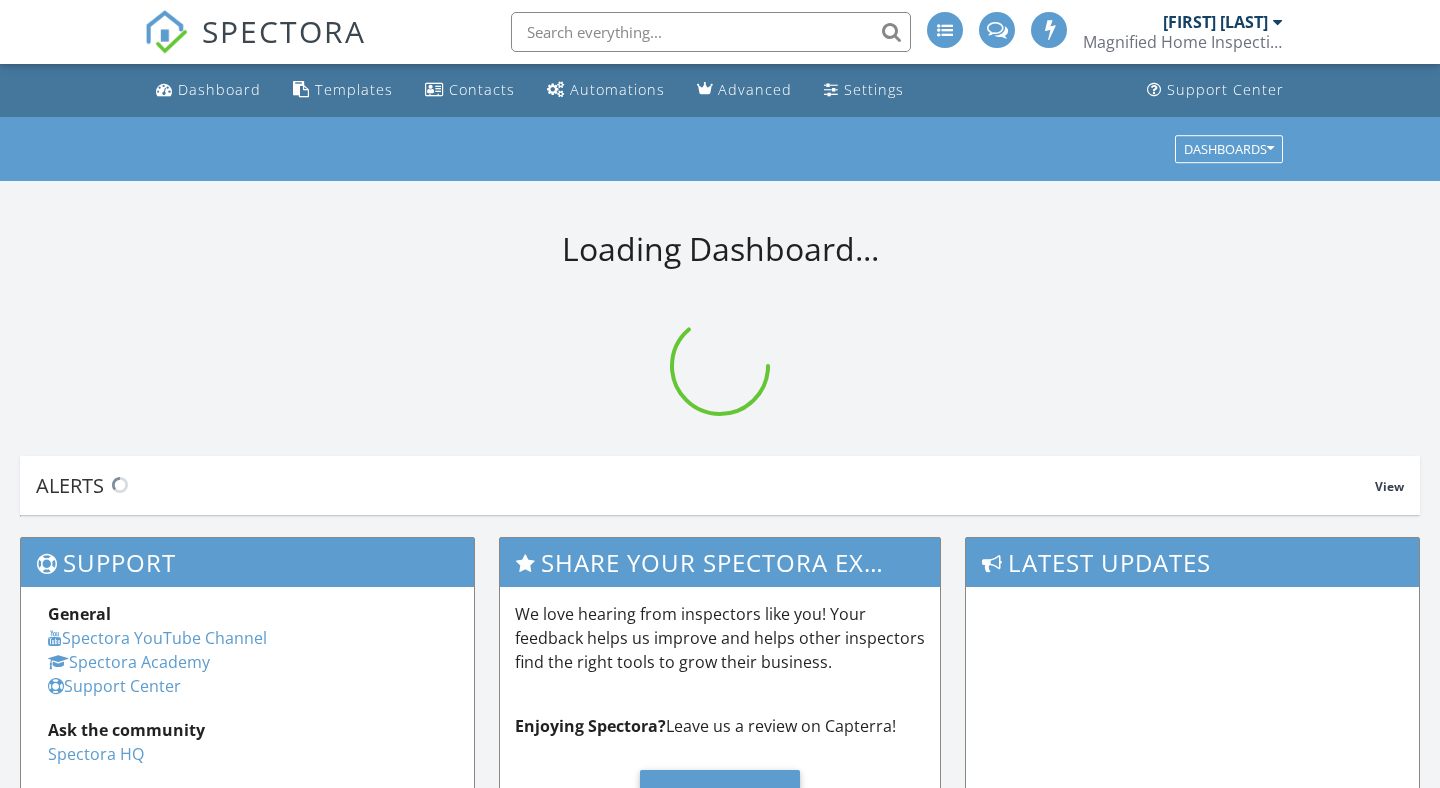 scroll, scrollTop: 0, scrollLeft: 0, axis: both 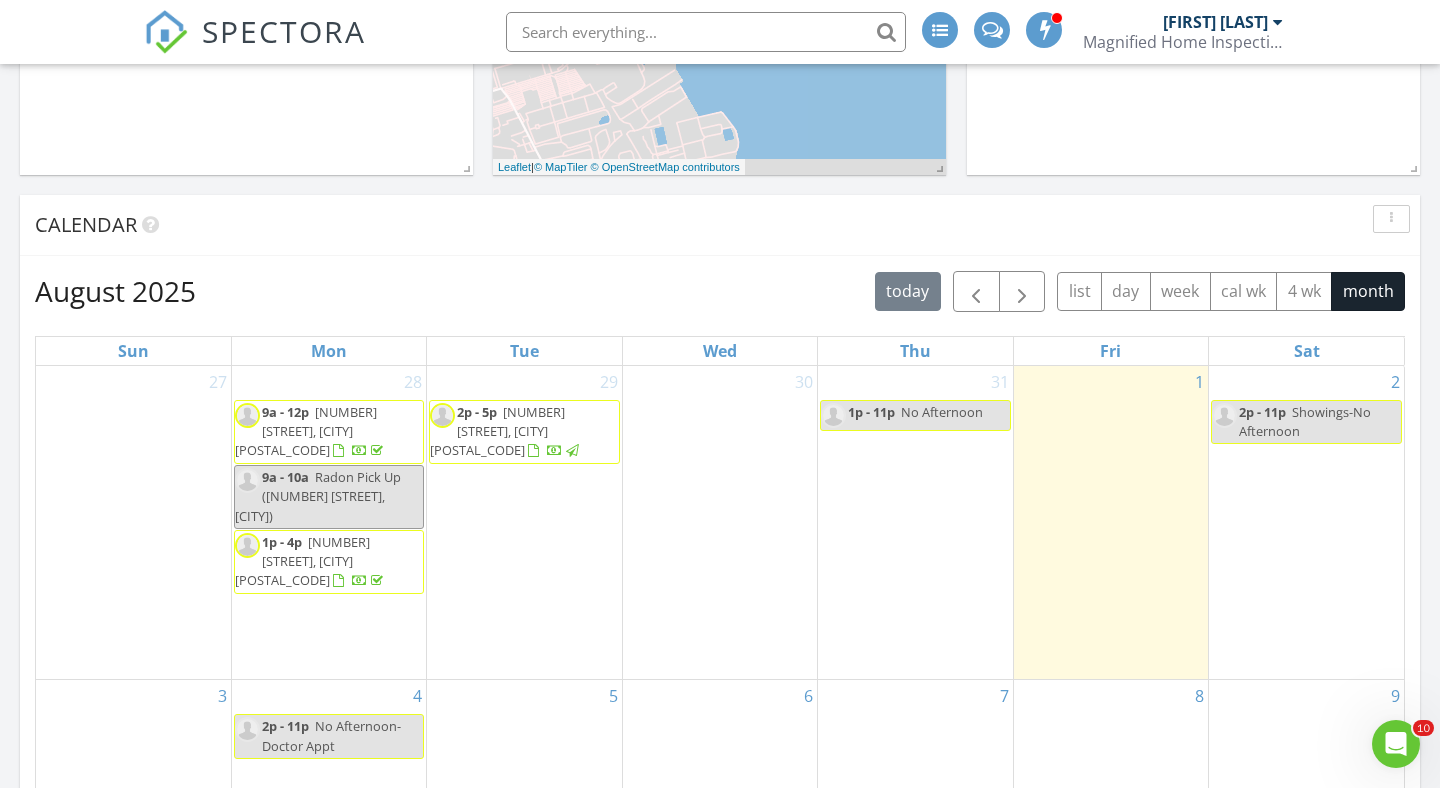 click on "Calendar" at bounding box center (705, 225) 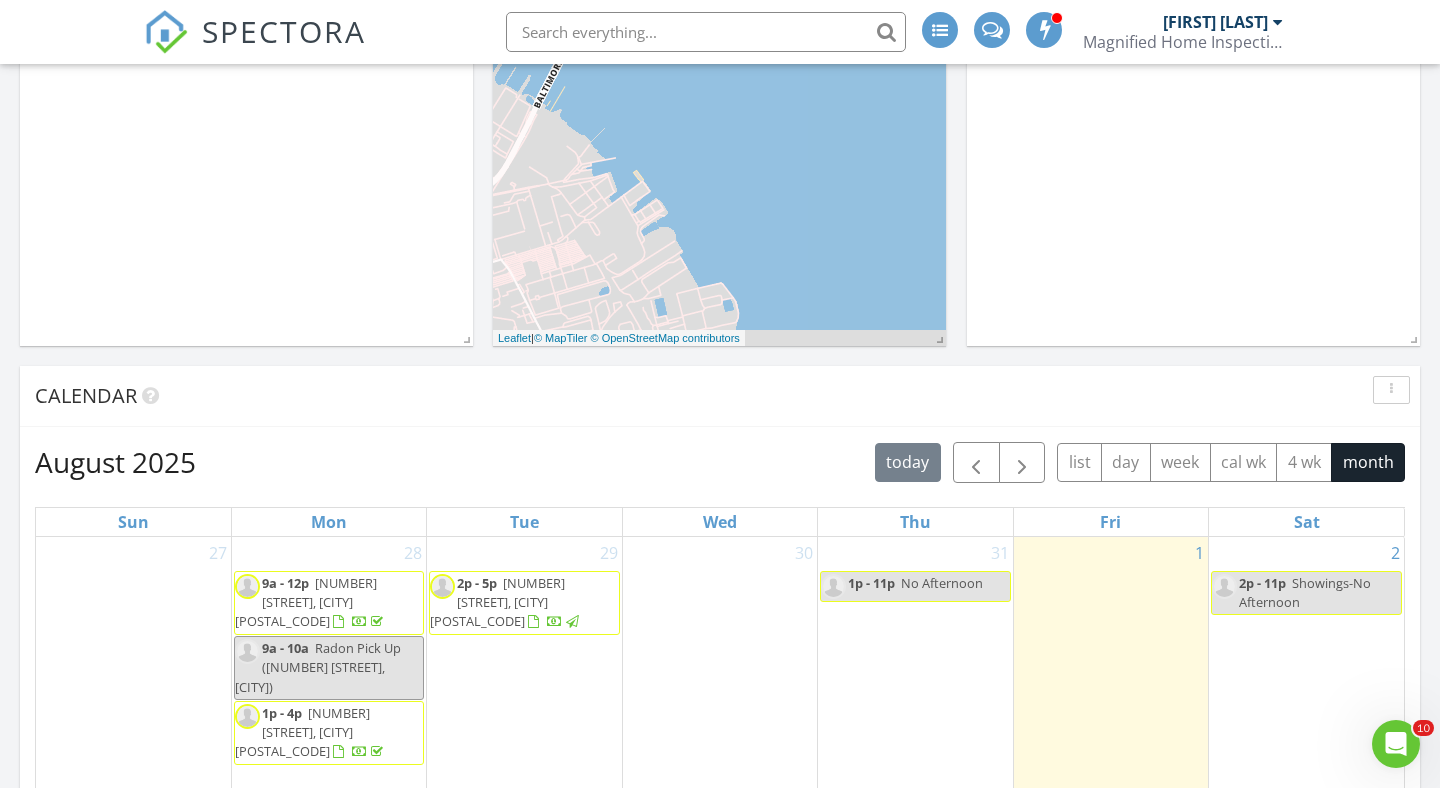 scroll, scrollTop: 822, scrollLeft: 0, axis: vertical 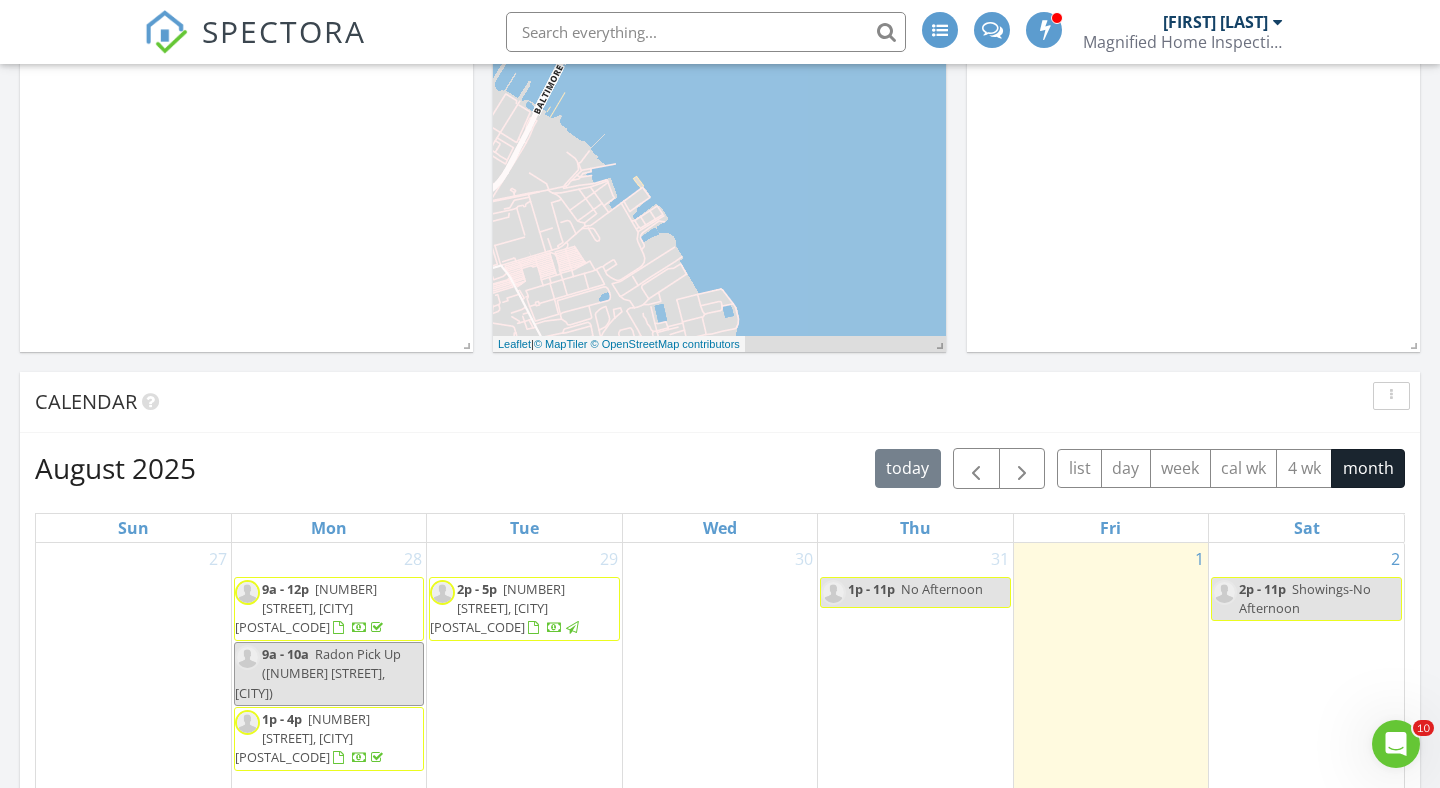 click on "Calendar" at bounding box center [705, 402] 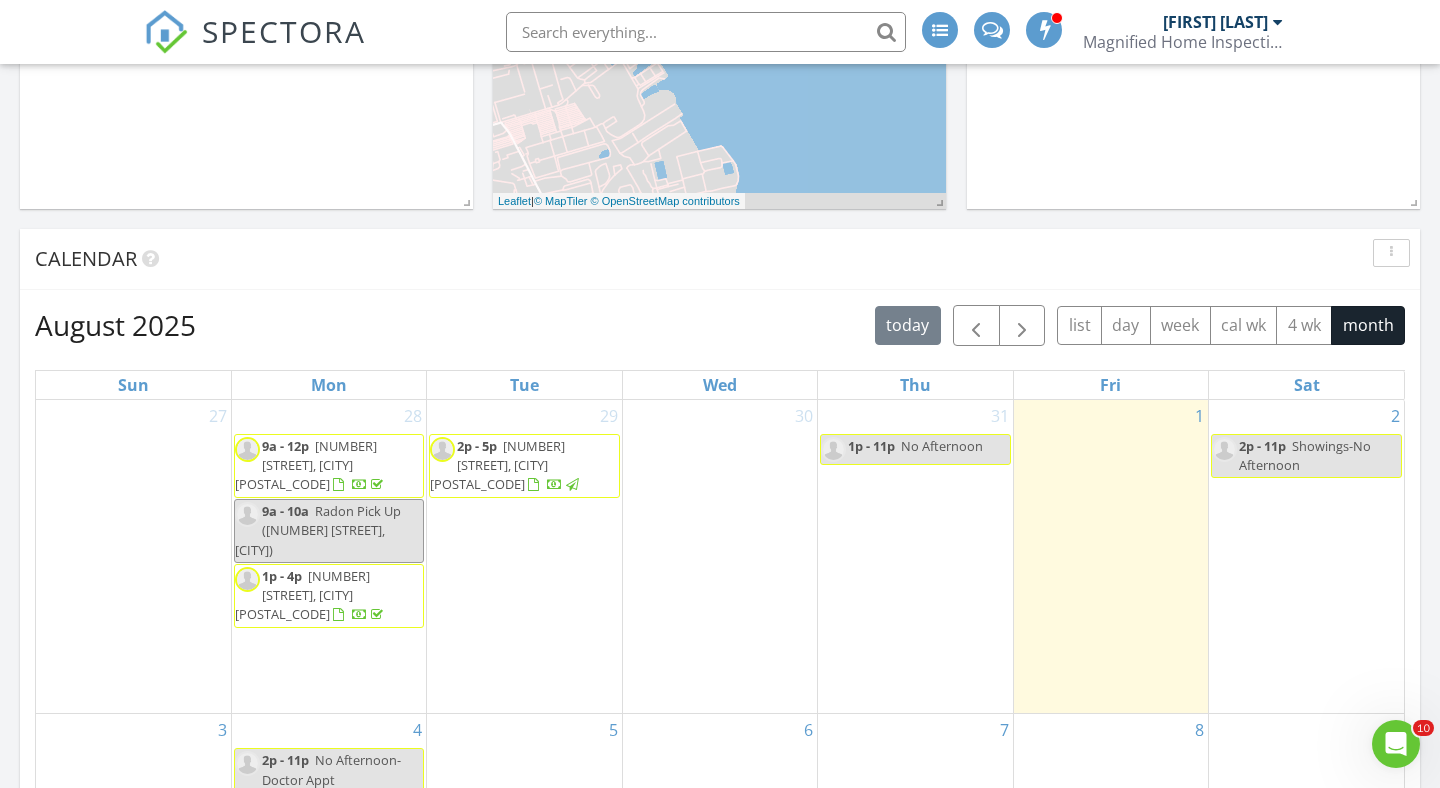 scroll, scrollTop: 873, scrollLeft: 0, axis: vertical 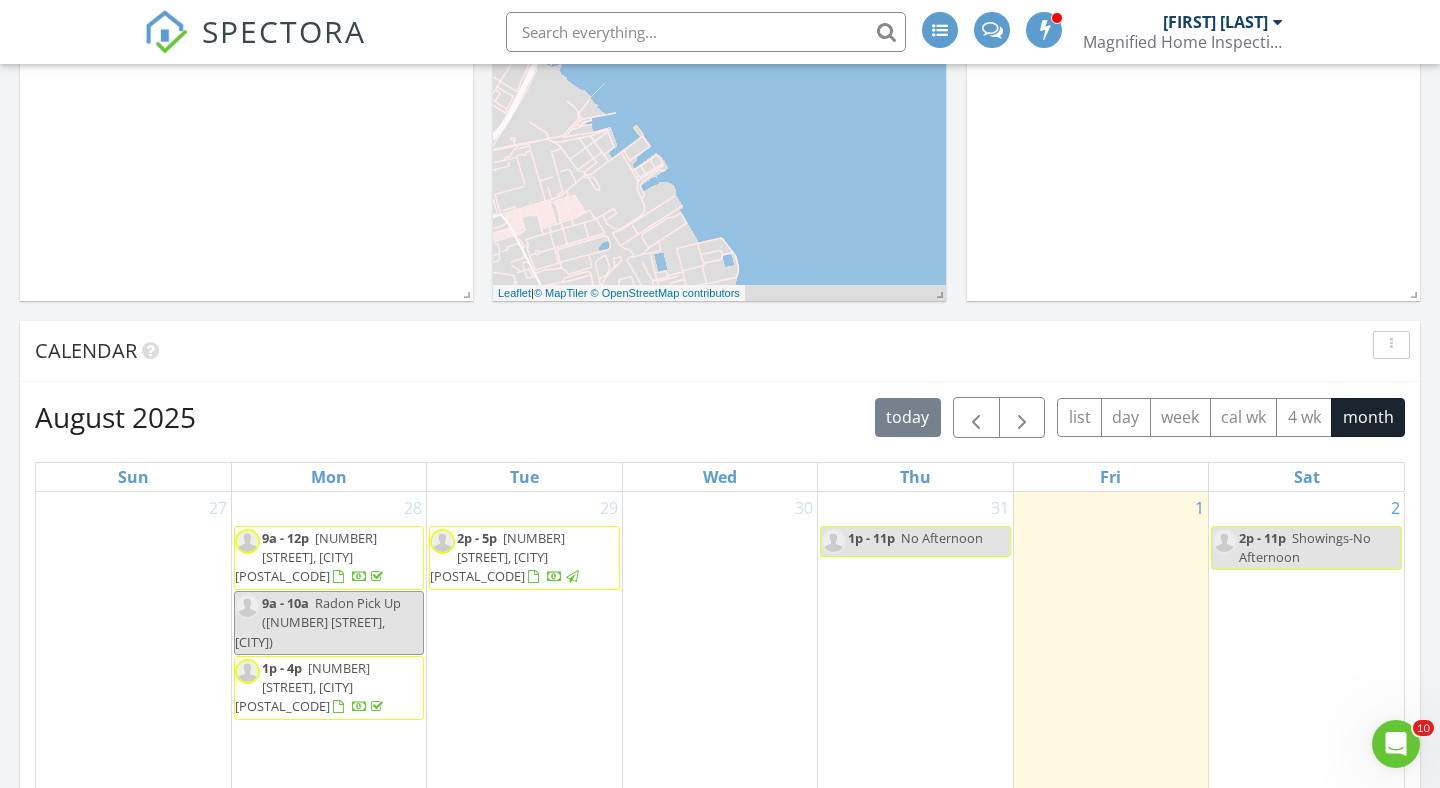 click on "Calendar" at bounding box center (720, 351) 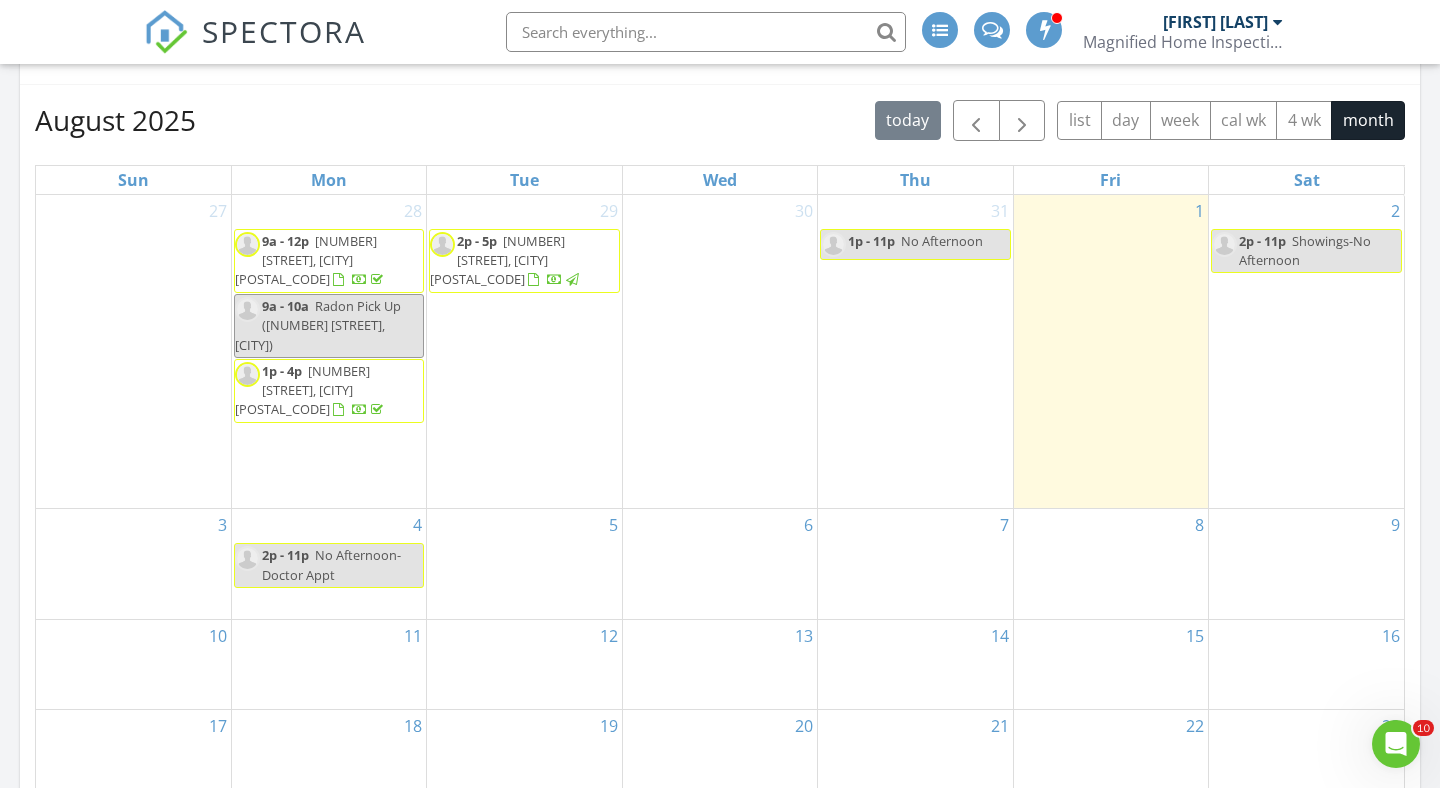 scroll, scrollTop: 1171, scrollLeft: 0, axis: vertical 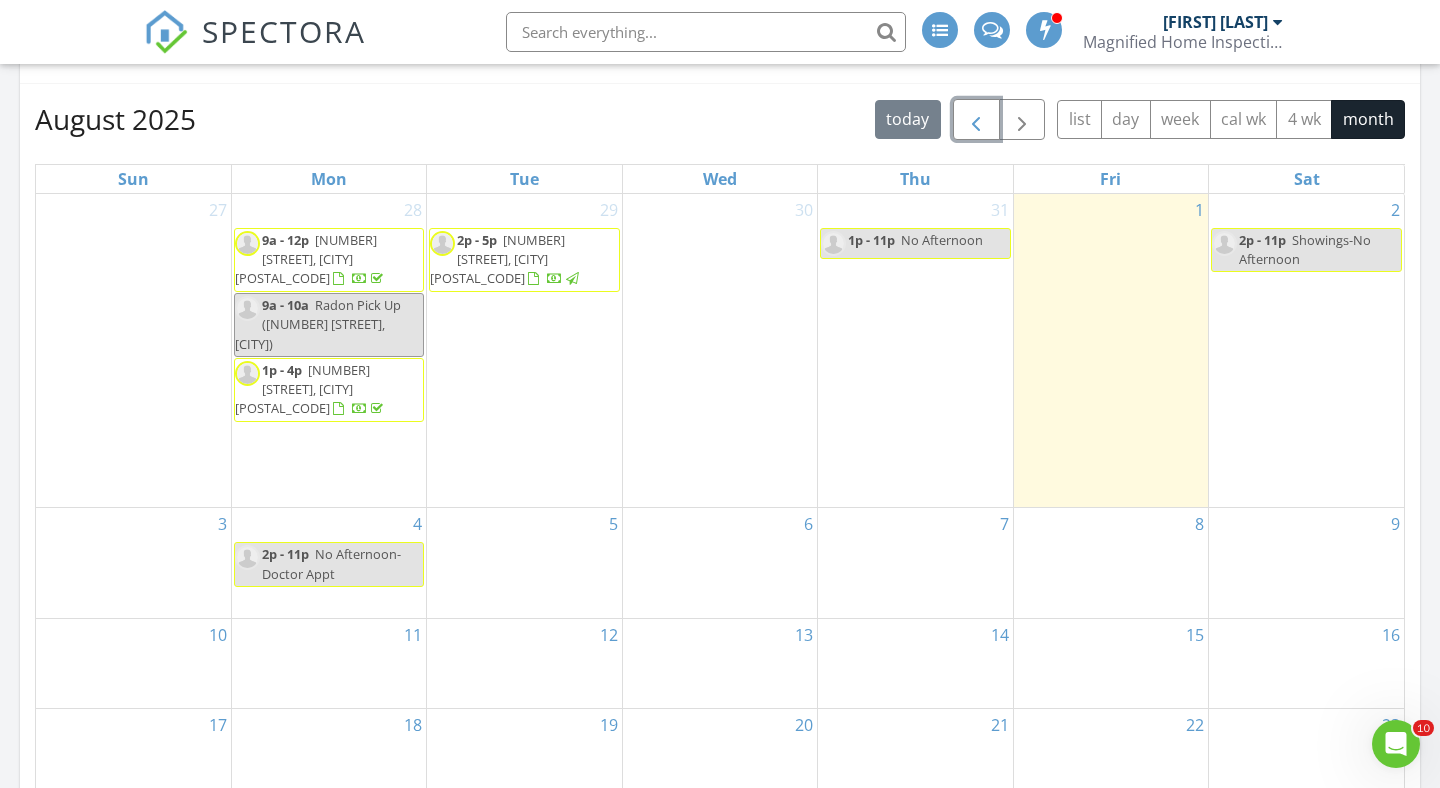 click at bounding box center (976, 120) 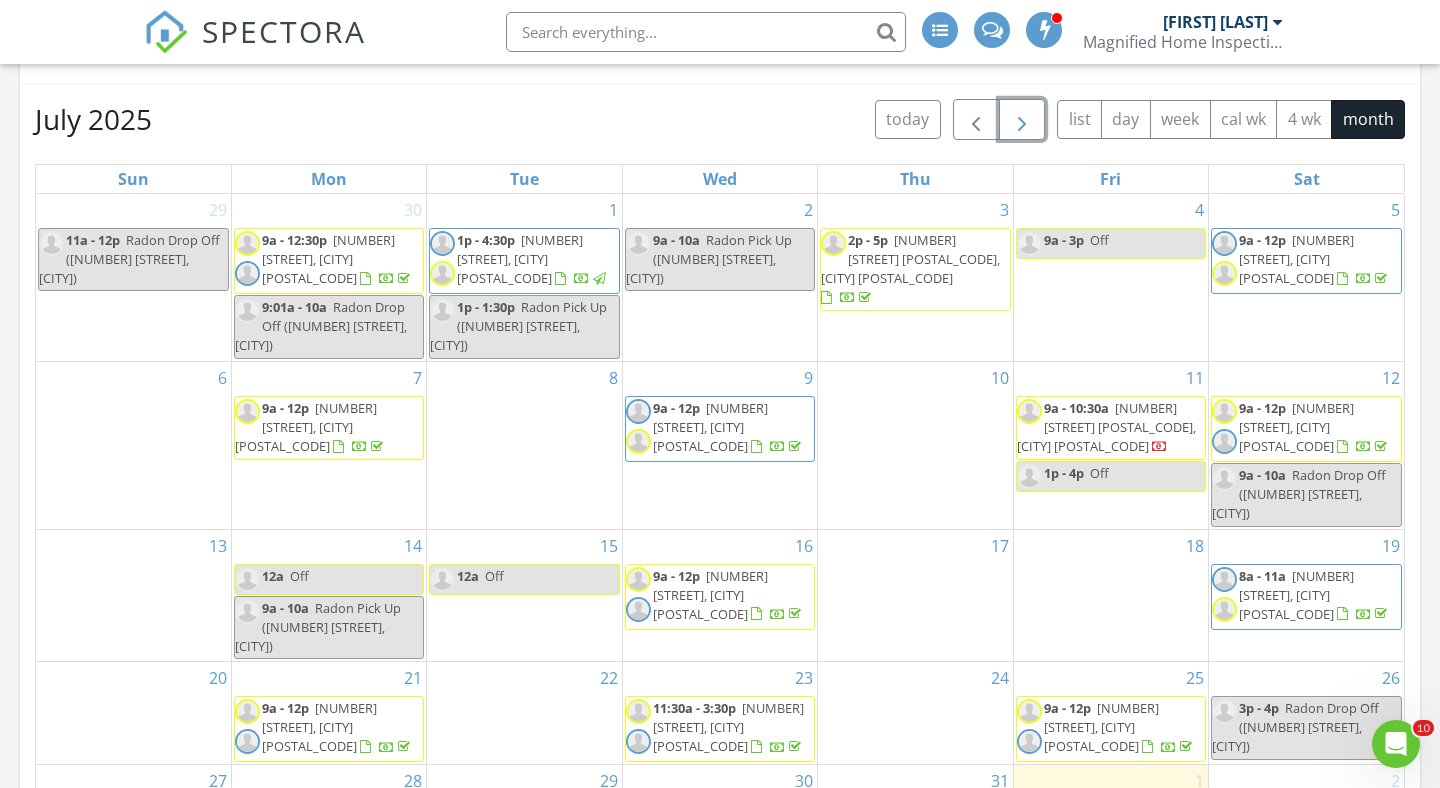 click at bounding box center (1022, 120) 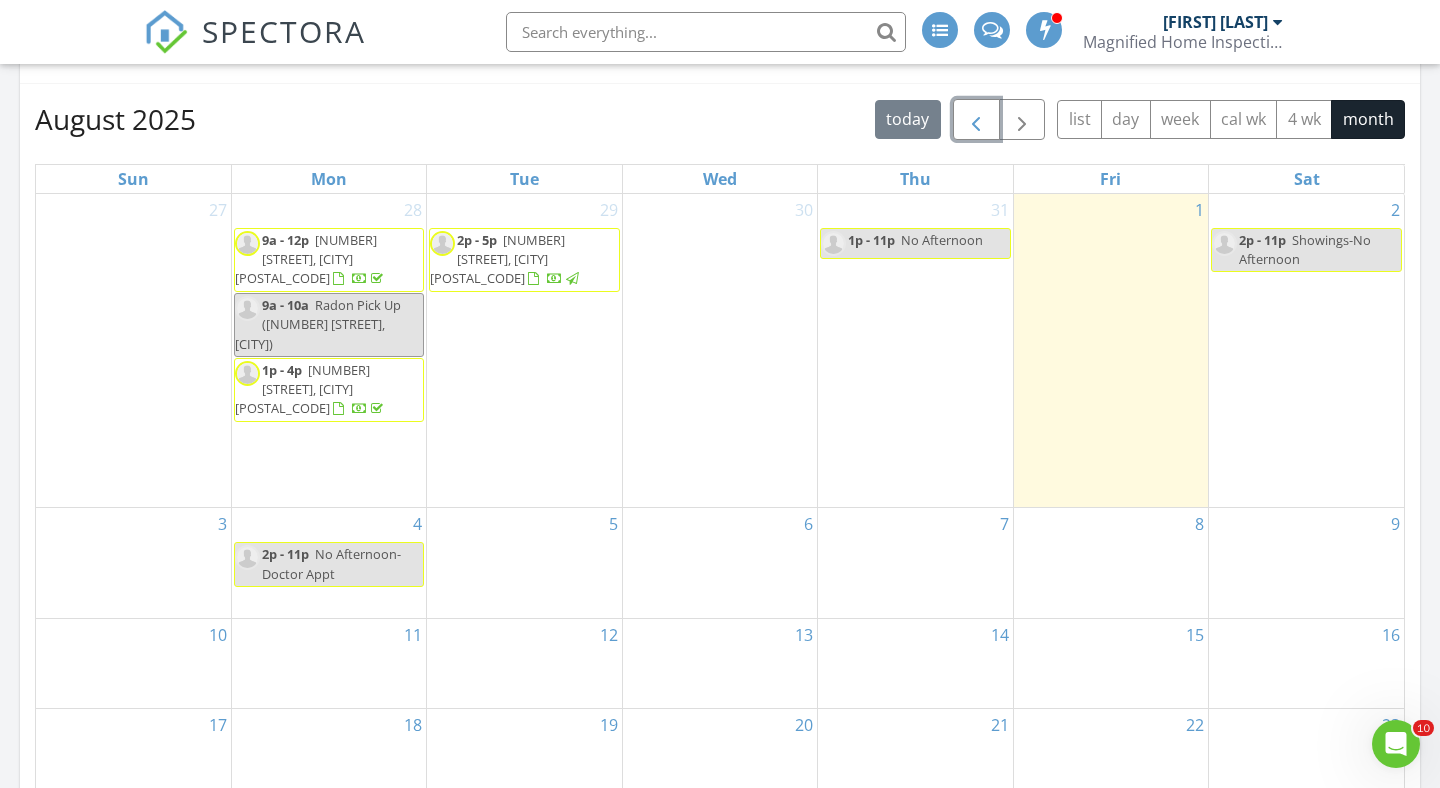 click at bounding box center (976, 120) 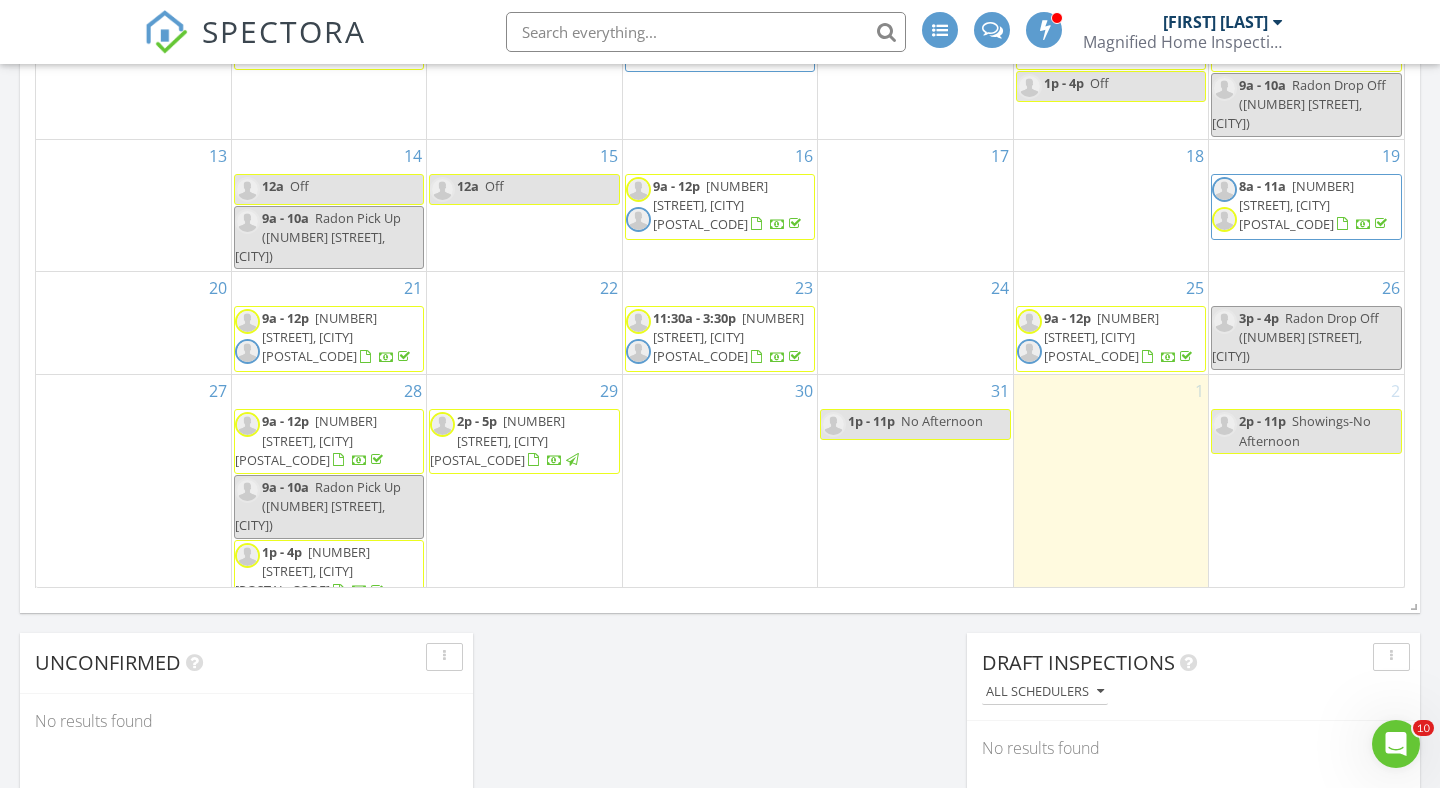 scroll, scrollTop: 1565, scrollLeft: 0, axis: vertical 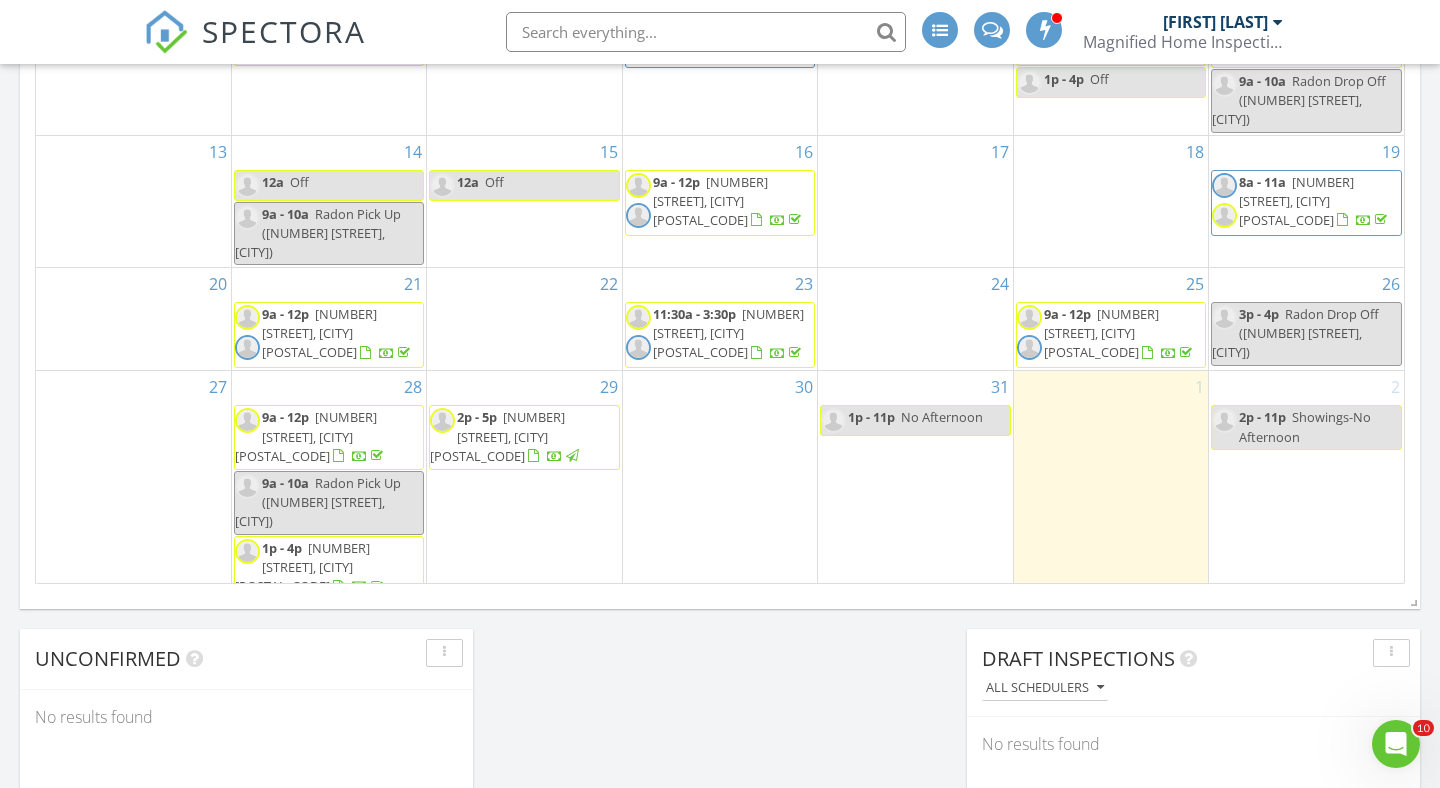 click on "6311 Fair Oaks Ave, Baltimore 21214" at bounding box center (306, 436) 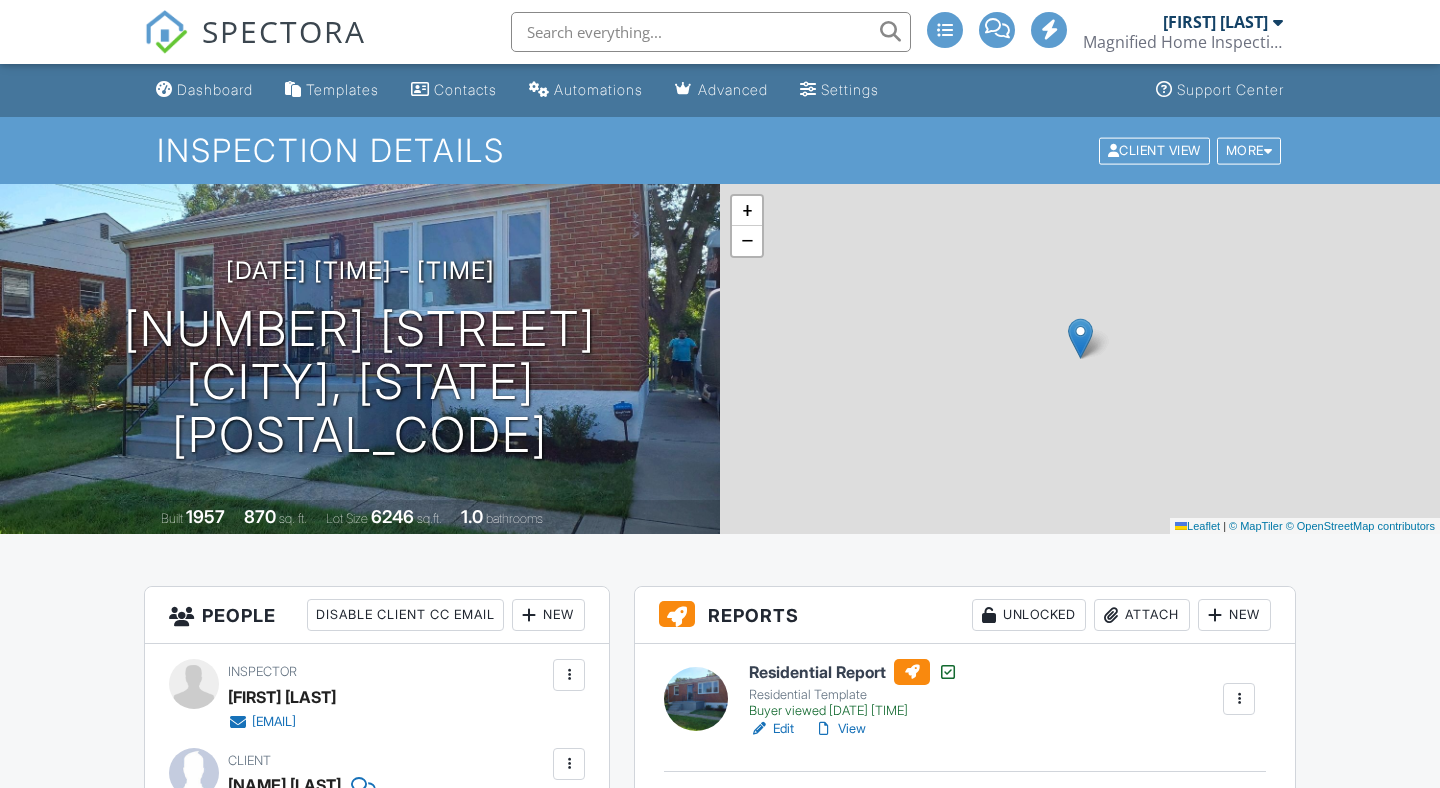 click on "View" at bounding box center [840, 729] 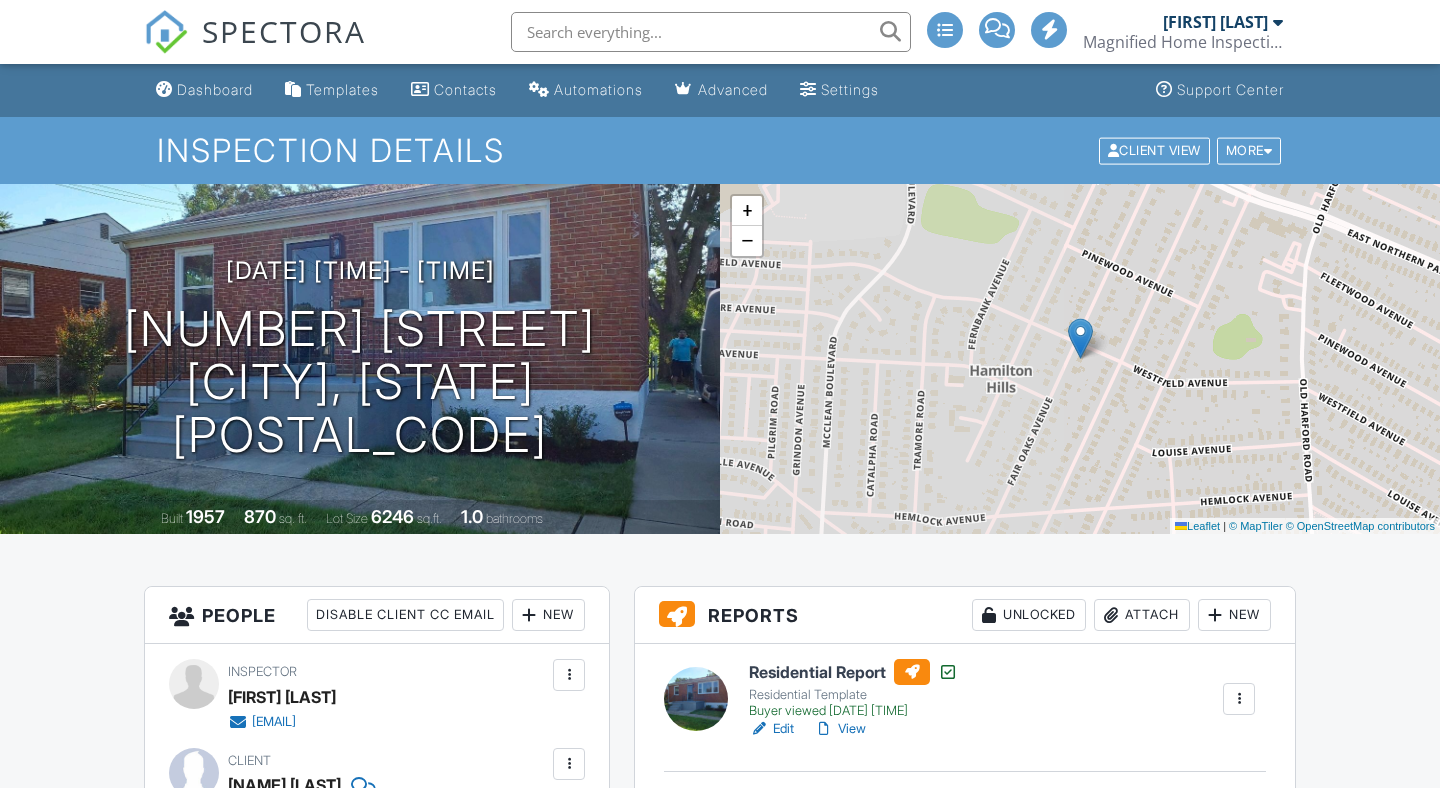 scroll, scrollTop: 372, scrollLeft: 0, axis: vertical 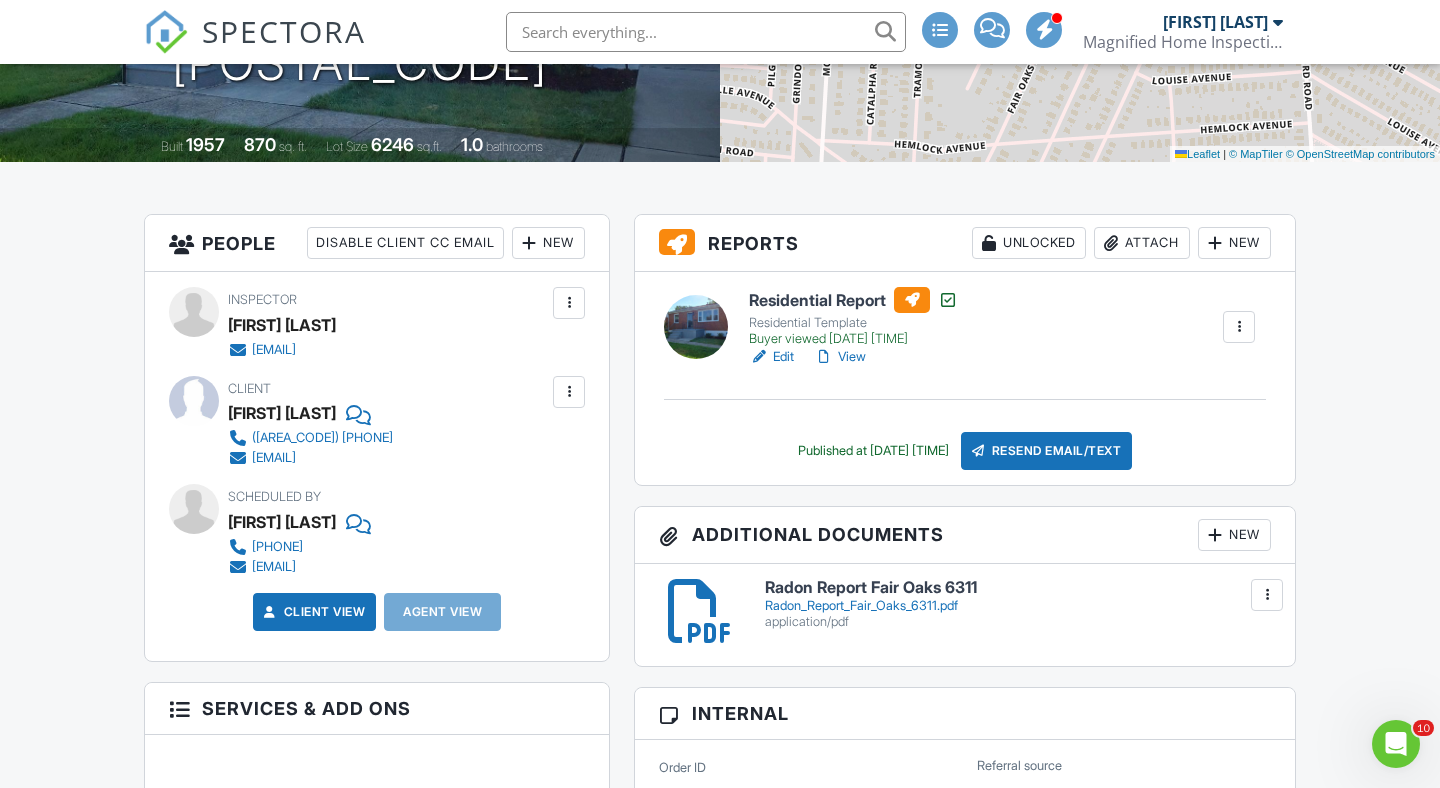 click on "SPECTORA" at bounding box center [284, 31] 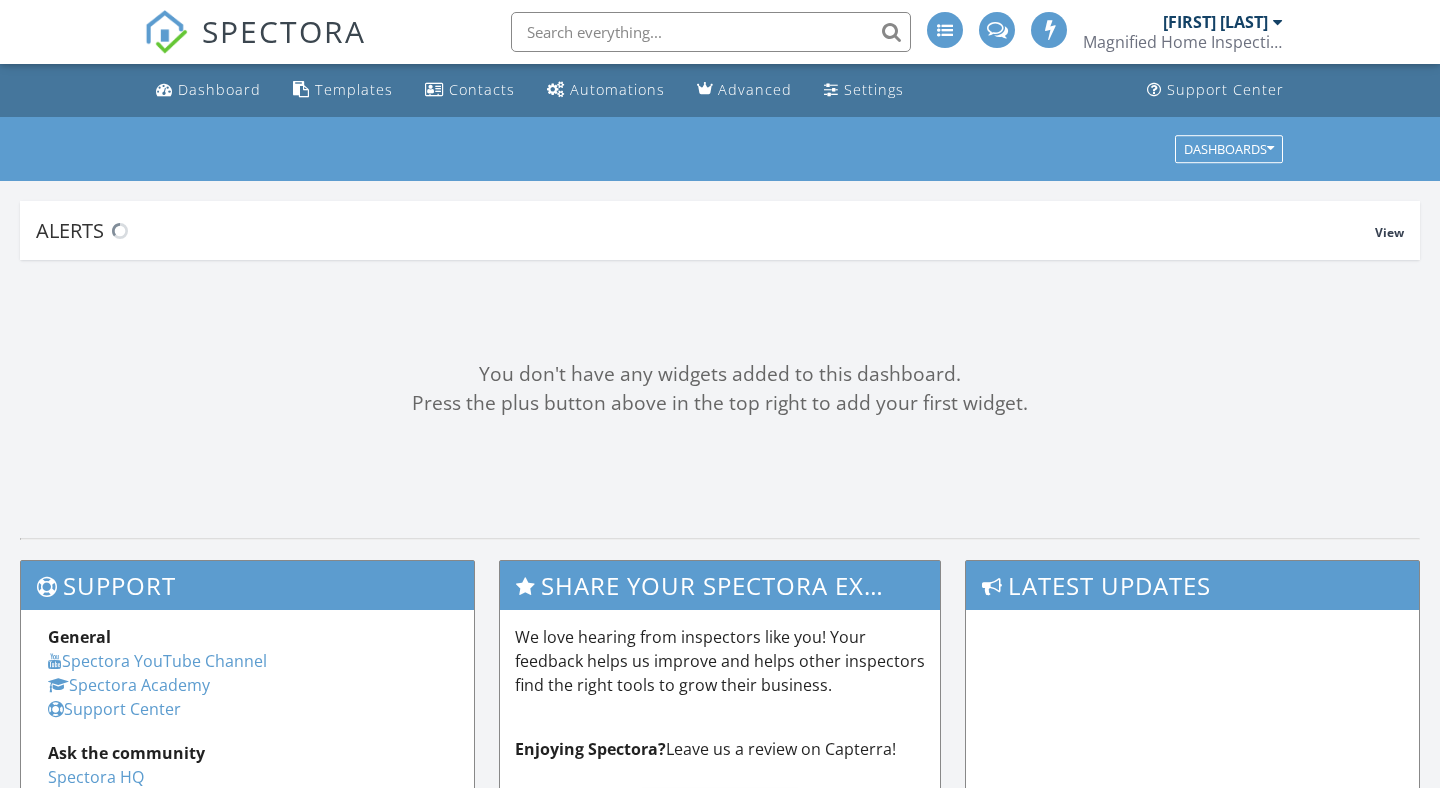scroll, scrollTop: 0, scrollLeft: 0, axis: both 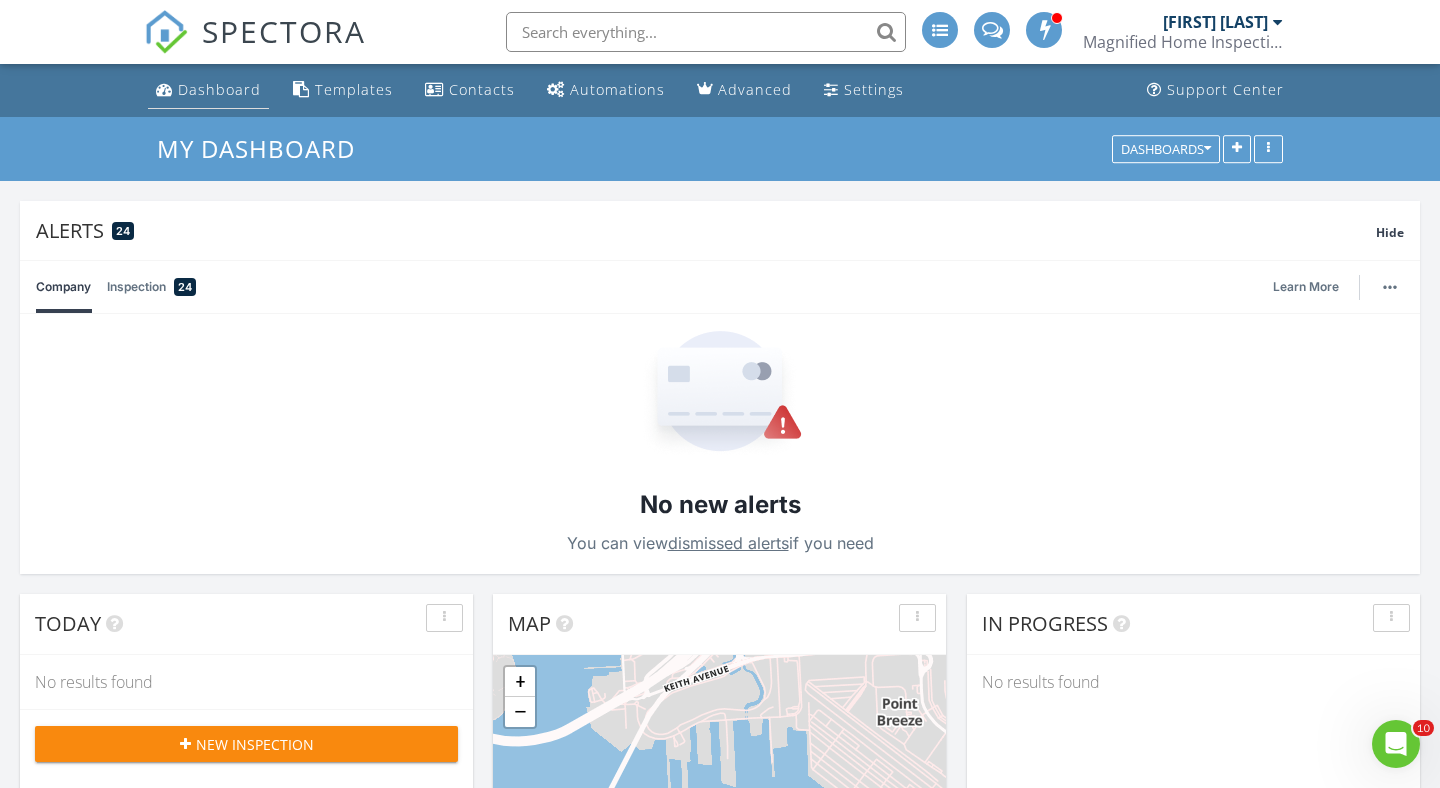 click on "Dashboard" at bounding box center (219, 89) 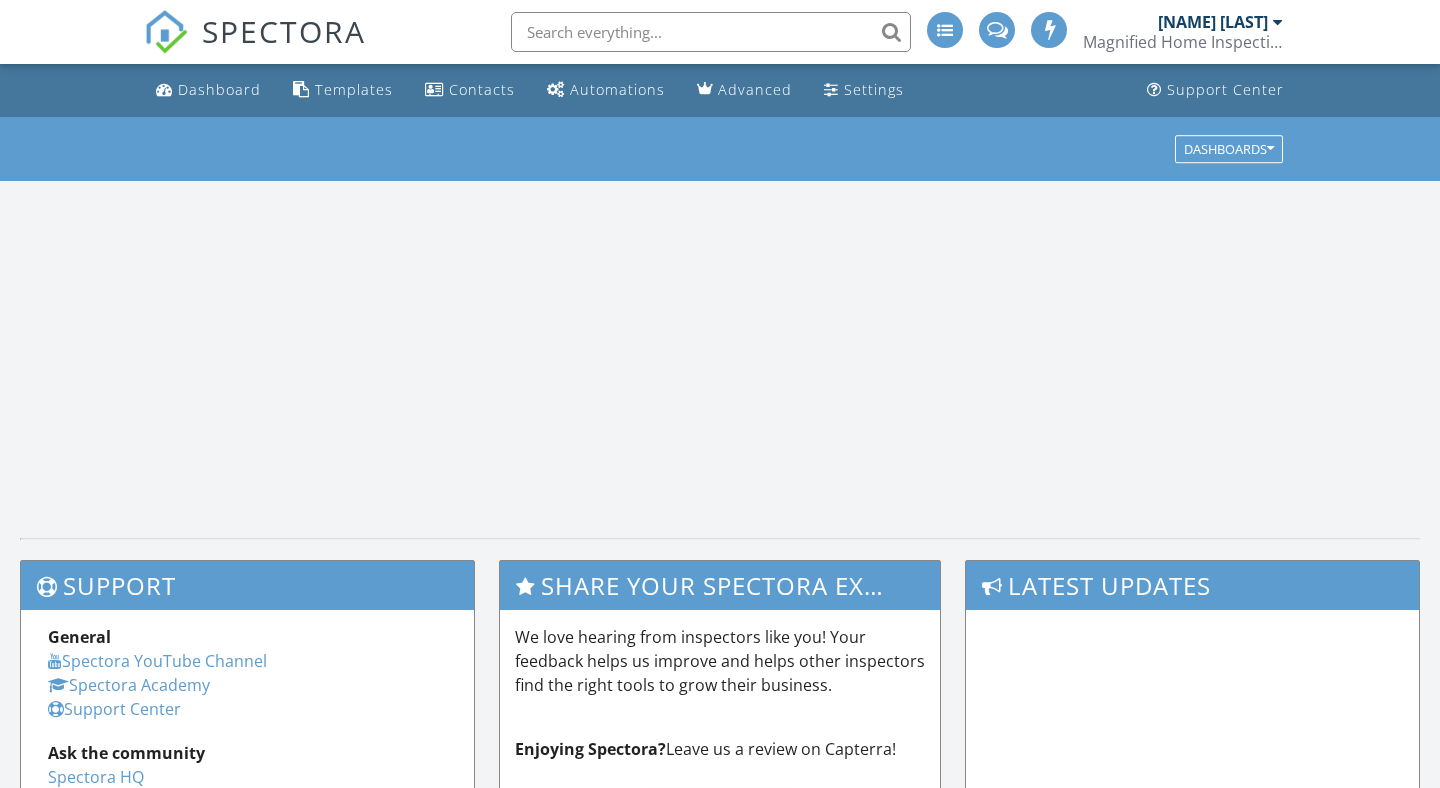 scroll, scrollTop: 0, scrollLeft: 0, axis: both 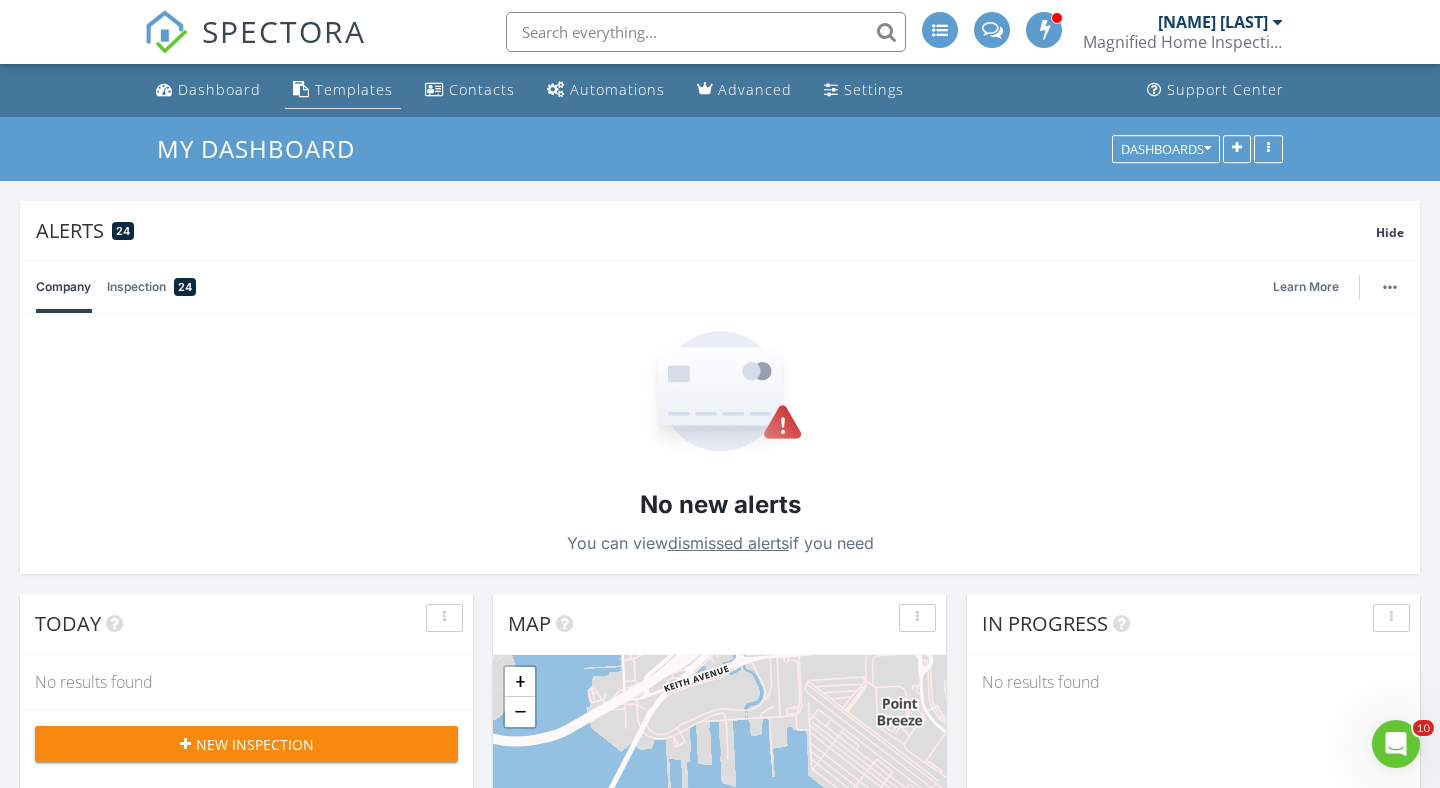 click on "Templates" at bounding box center (354, 89) 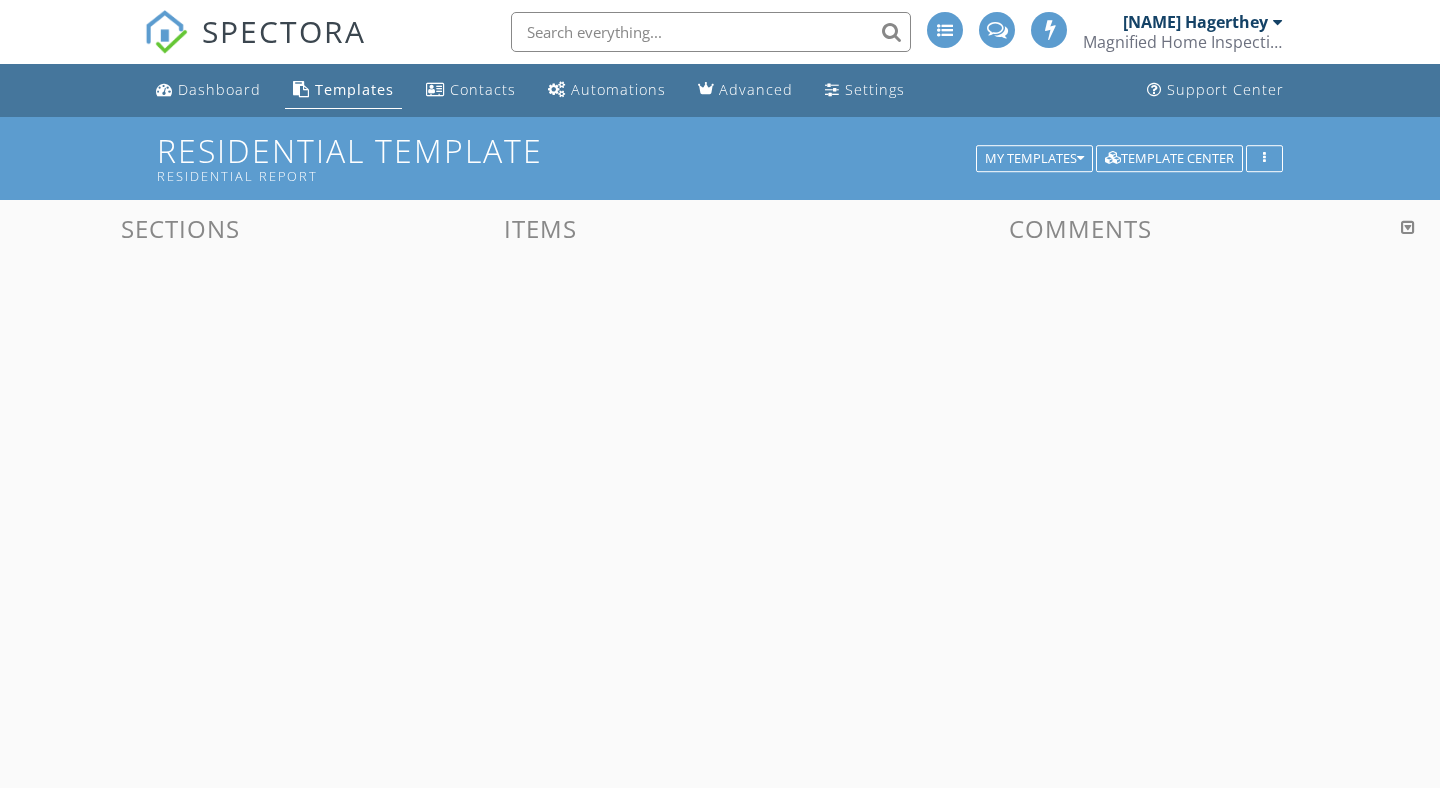 scroll, scrollTop: 0, scrollLeft: 0, axis: both 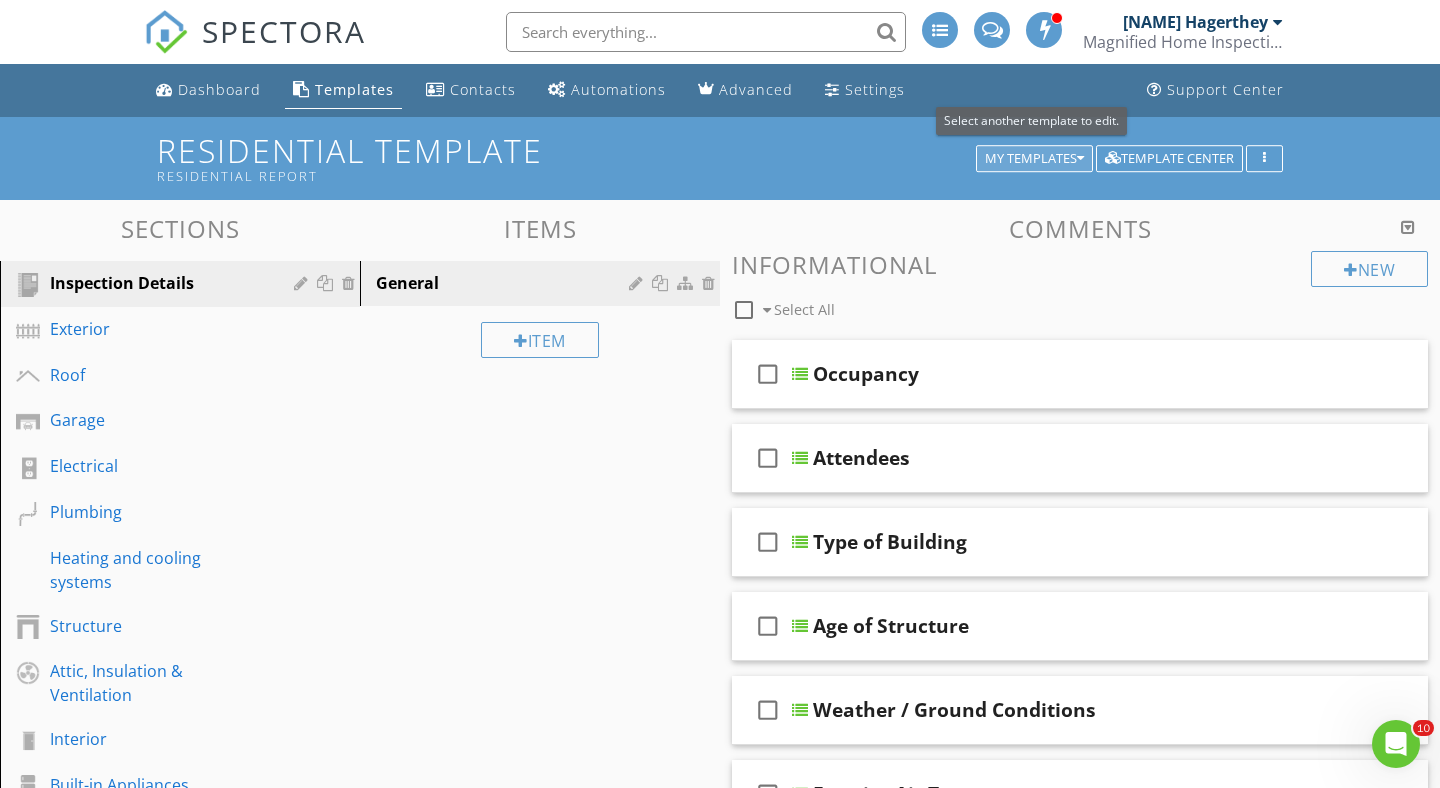 click on "My Templates" at bounding box center (1034, 159) 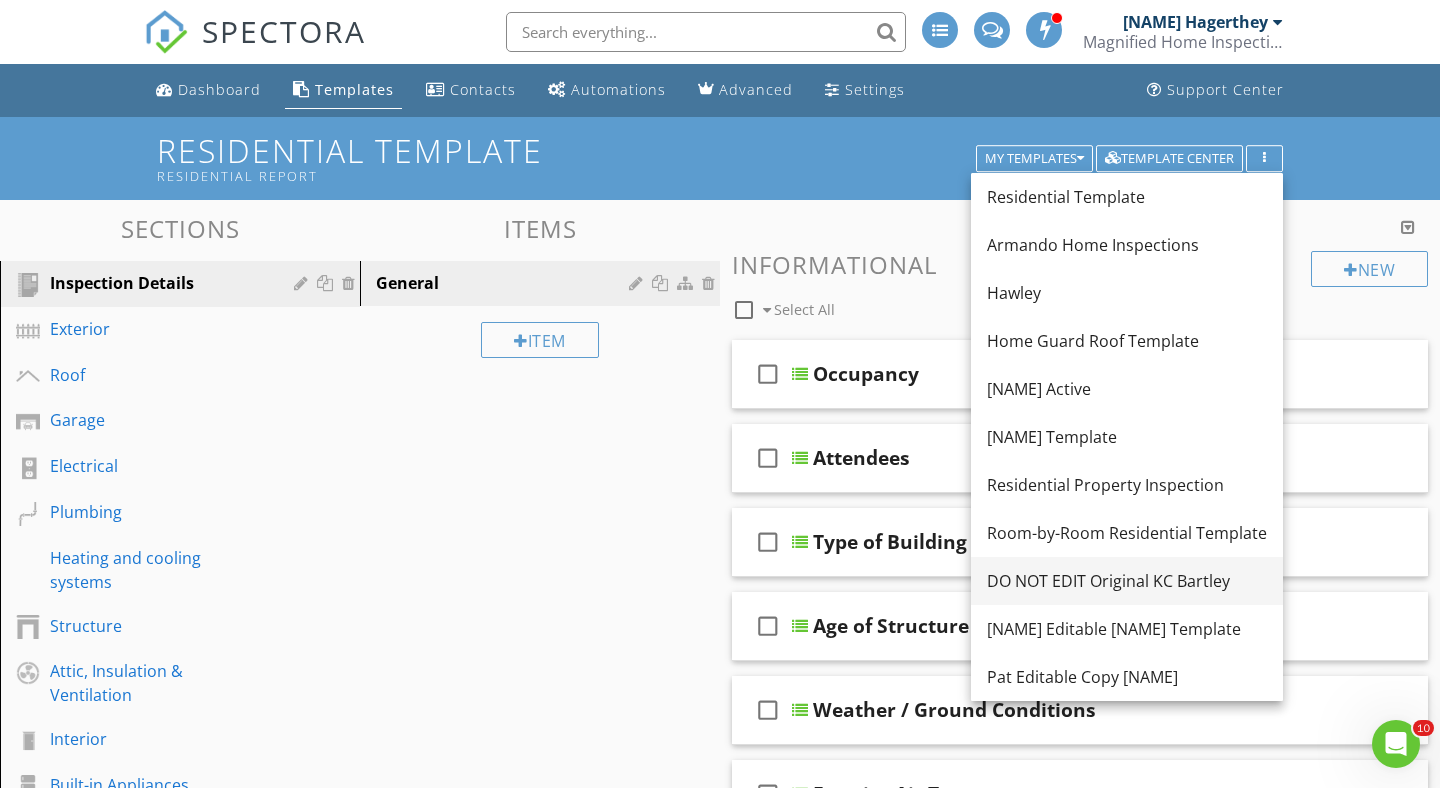 click on "DO NOT EDIT Original KC Bartley" at bounding box center [1127, 581] 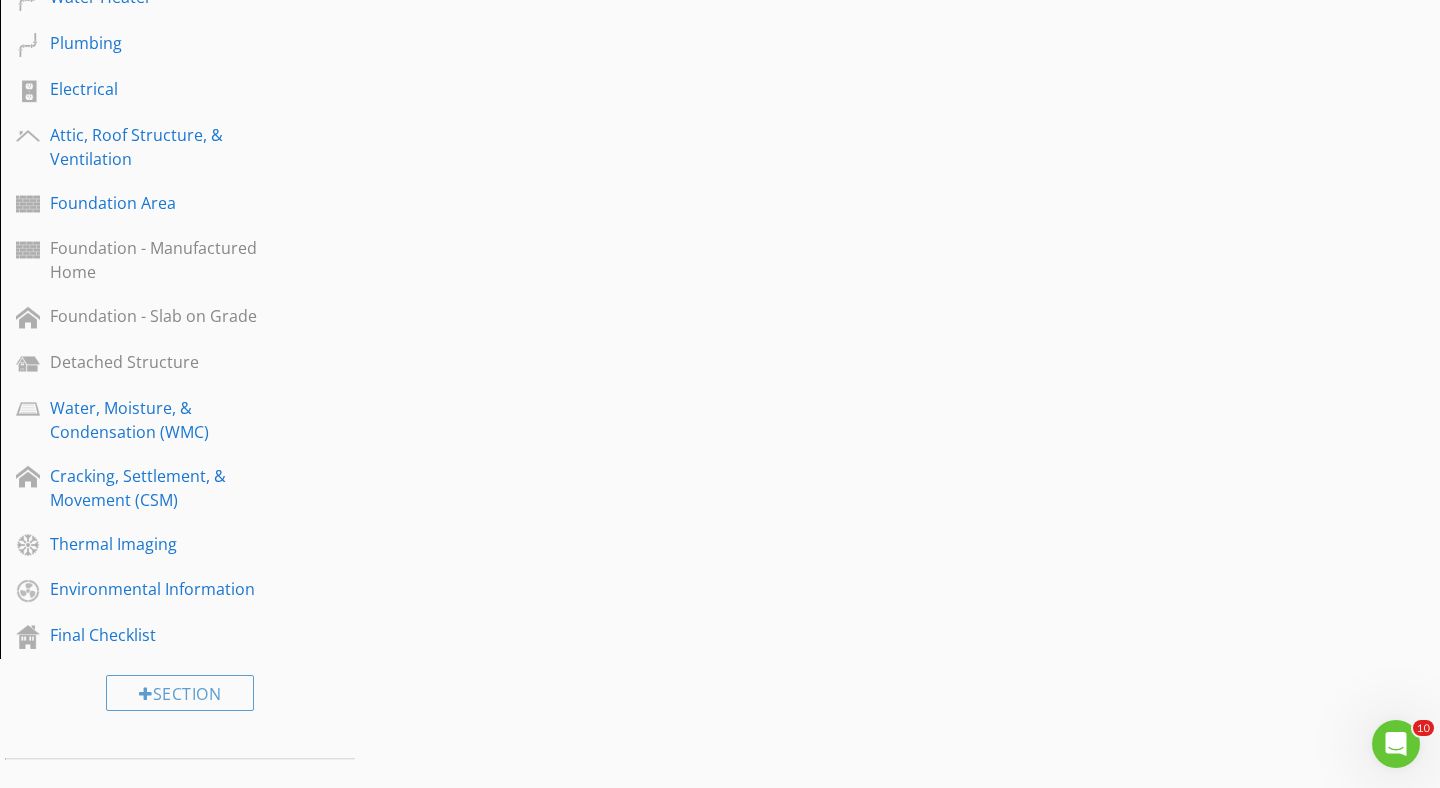 scroll, scrollTop: 812, scrollLeft: 0, axis: vertical 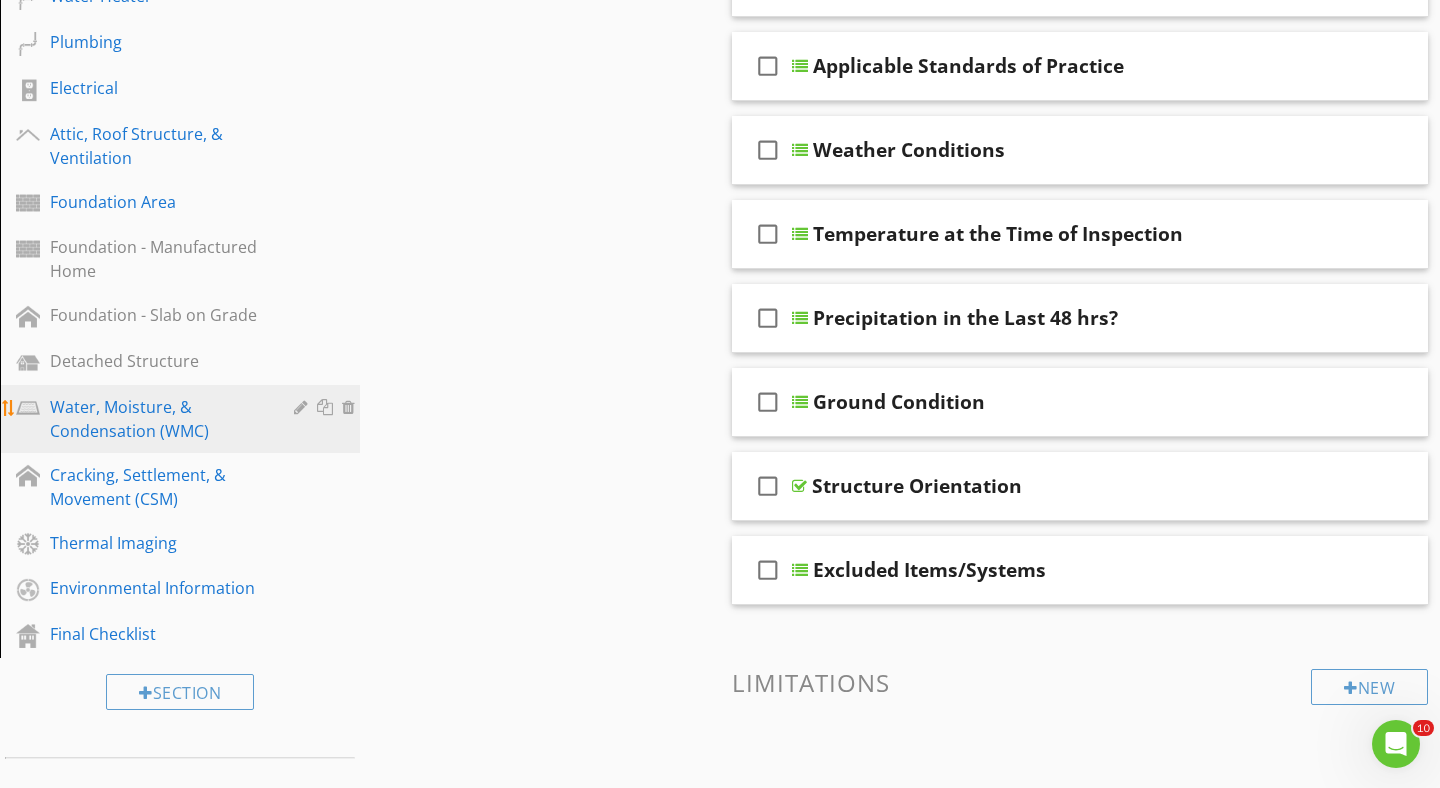 click on "Water, Moisture, & Condensation (WMC)" at bounding box center [157, 419] 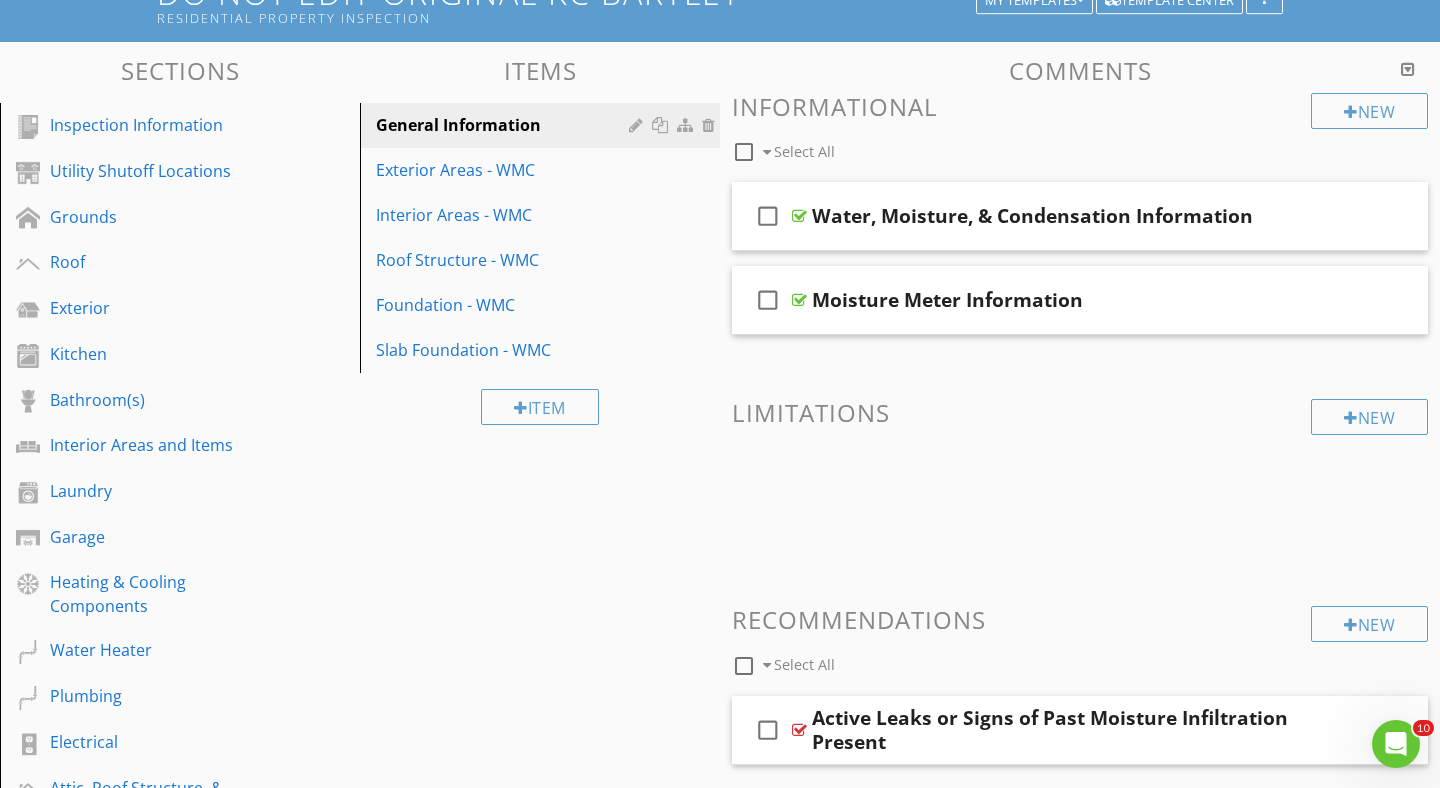 scroll, scrollTop: 157, scrollLeft: 0, axis: vertical 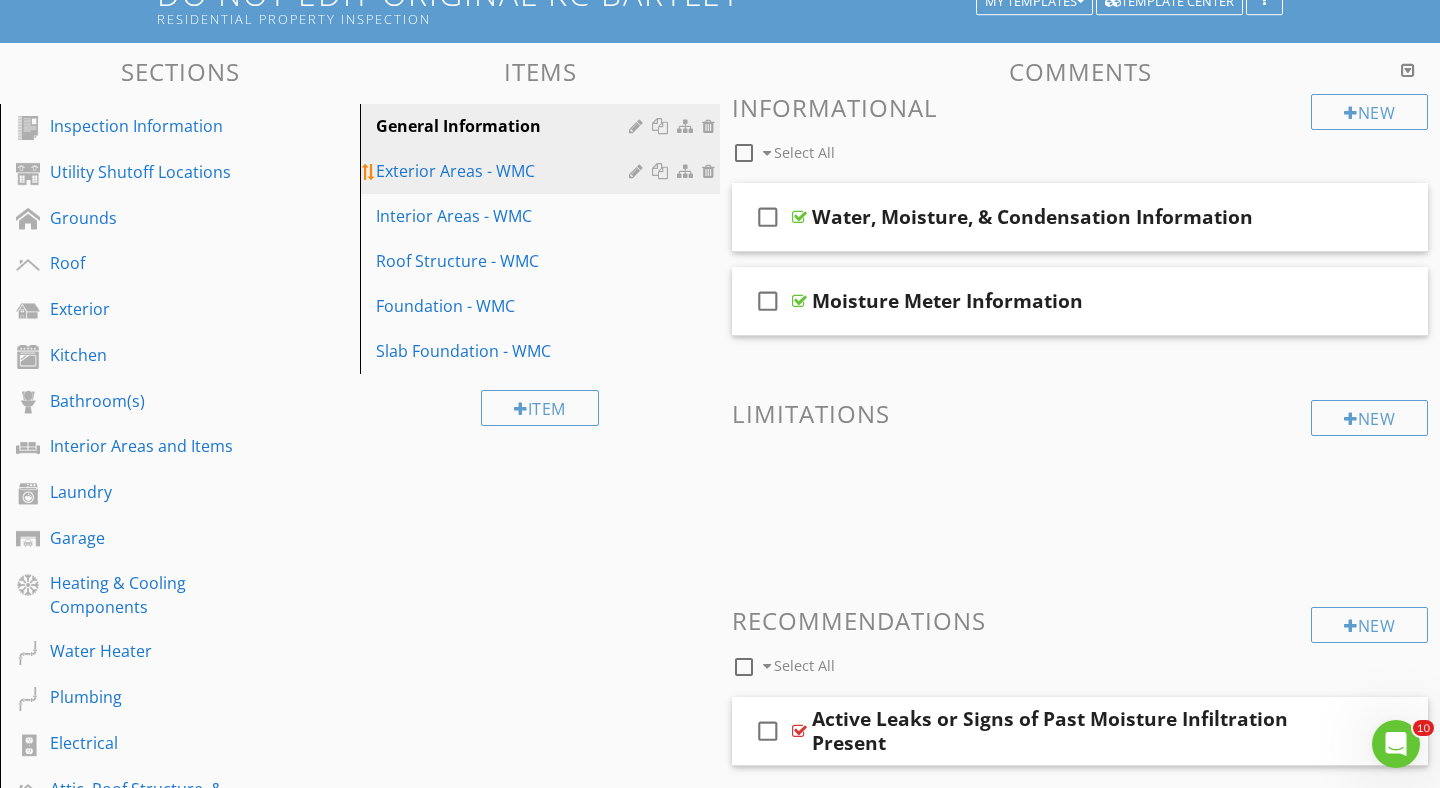 click on "Exterior Areas - WMC" at bounding box center [505, 171] 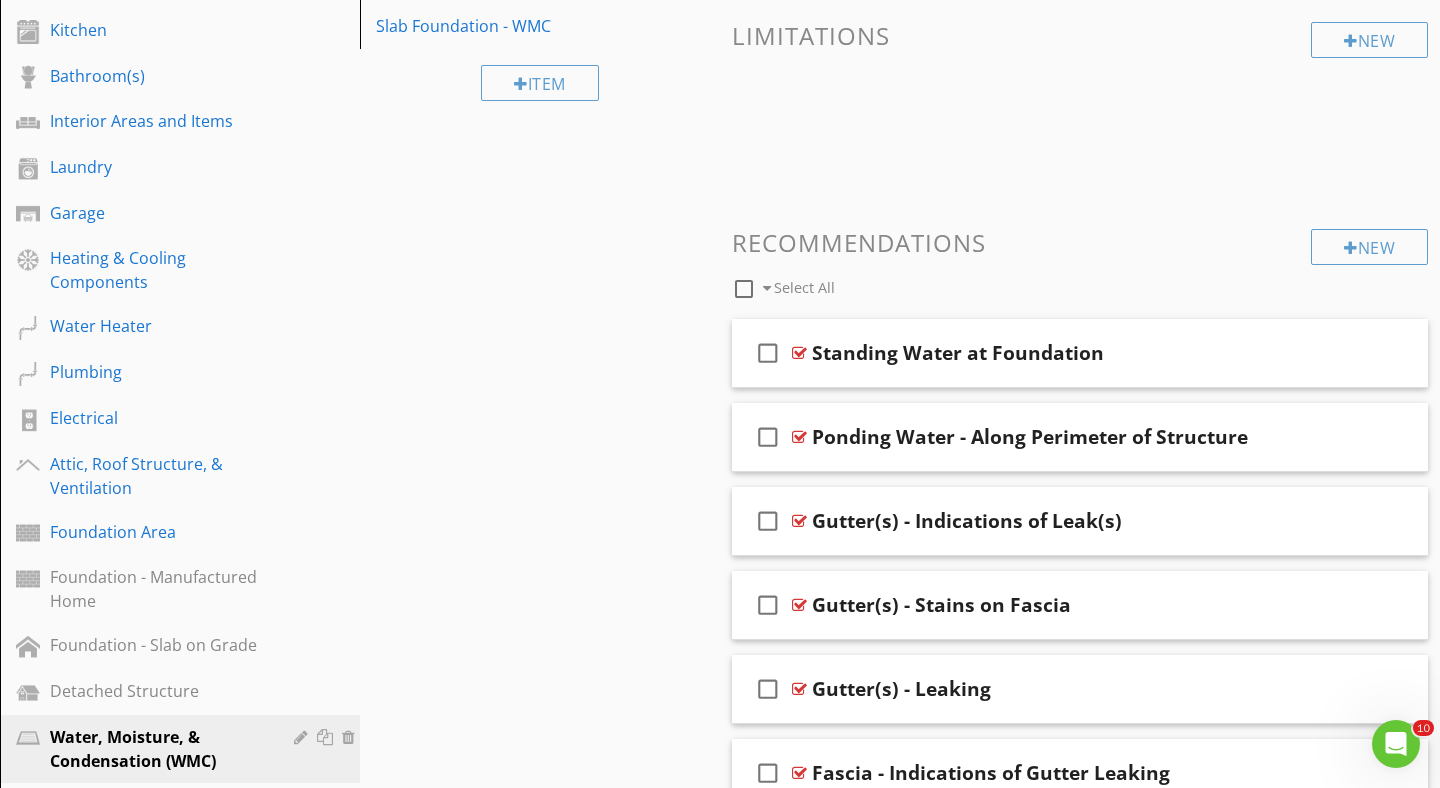 scroll, scrollTop: 485, scrollLeft: 0, axis: vertical 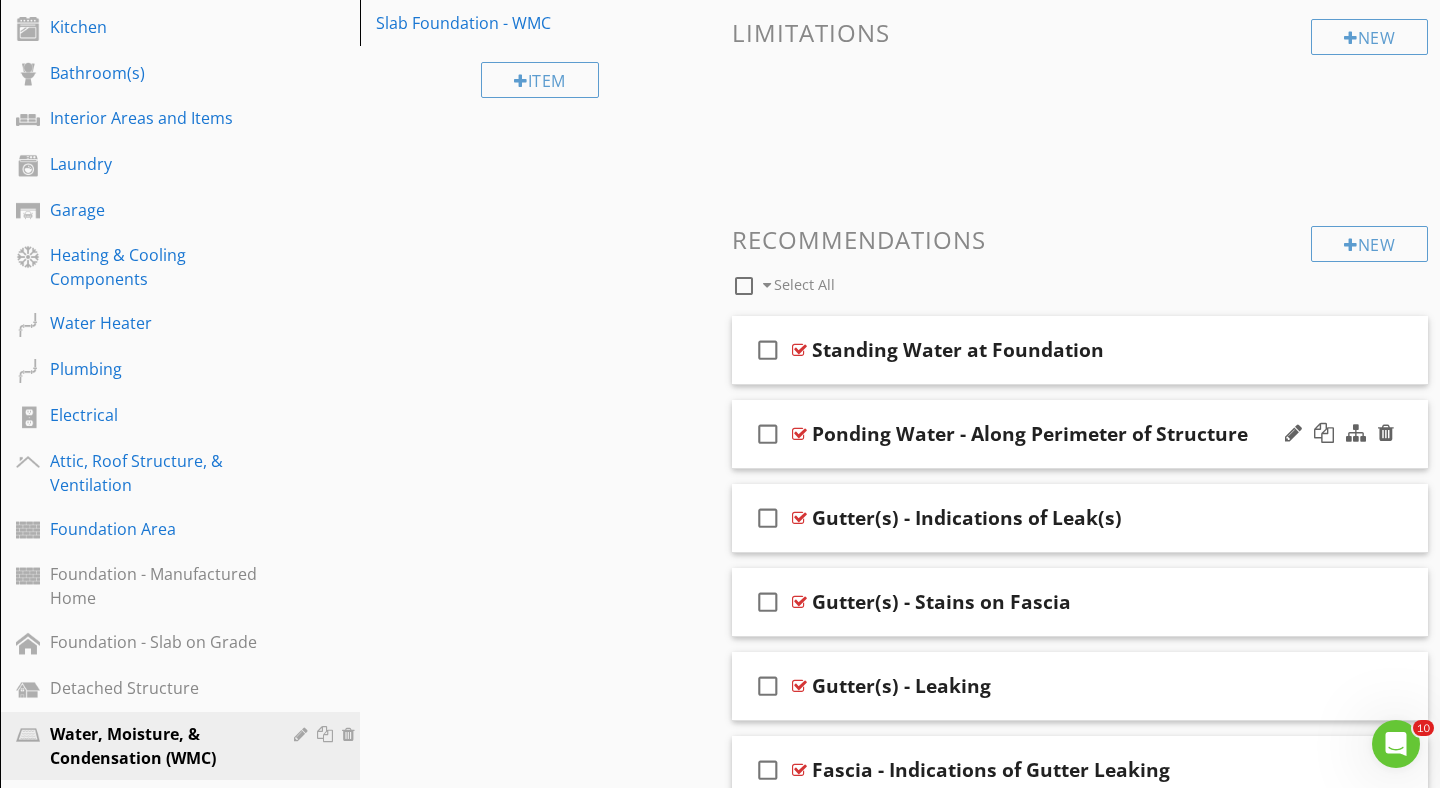click on "Ponding Water - Along Perimeter of Structure" at bounding box center (1030, 434) 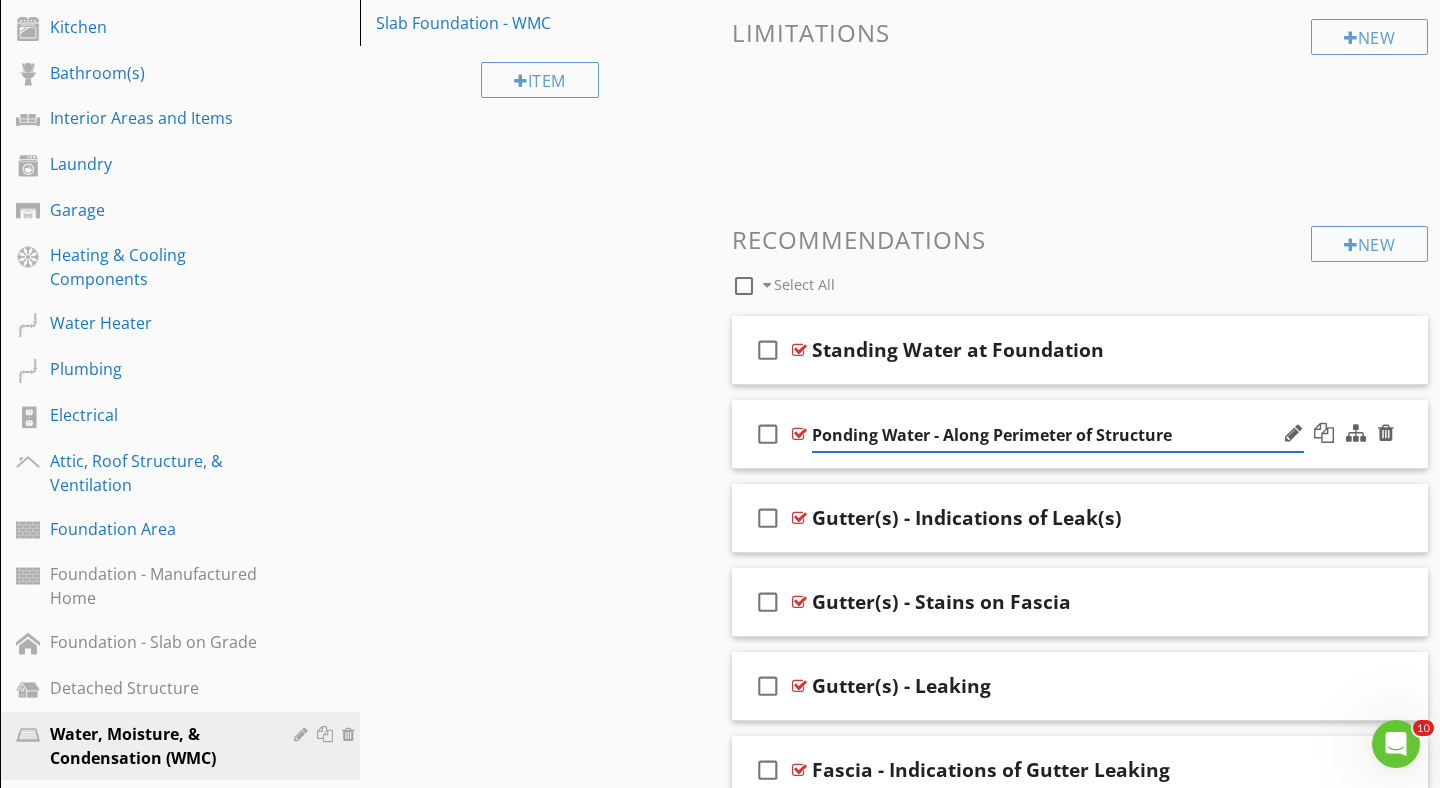 click on "check_box_outline_blank         Ponding Water - Along Perimeter of Structure" at bounding box center (1080, 434) 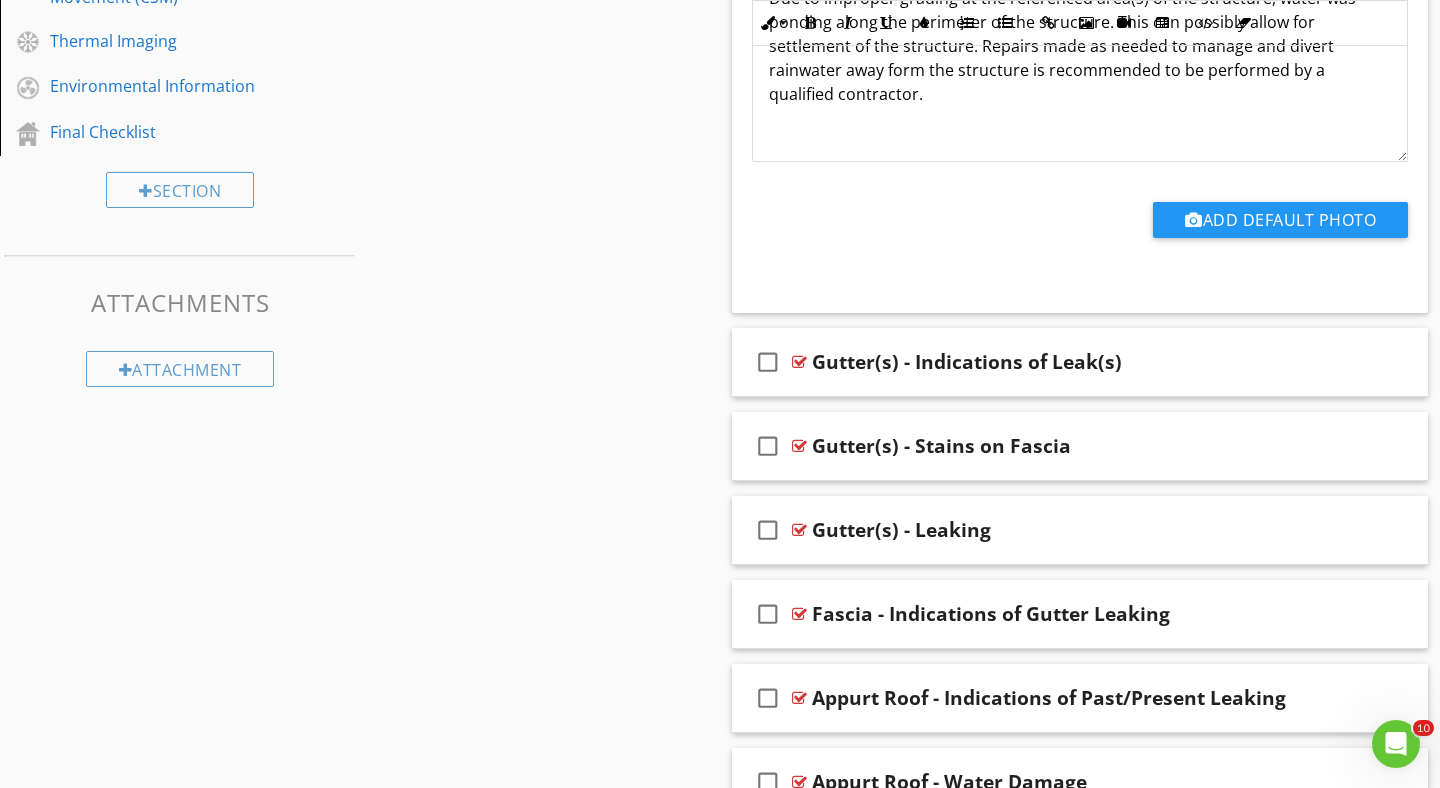 scroll, scrollTop: 1457, scrollLeft: 0, axis: vertical 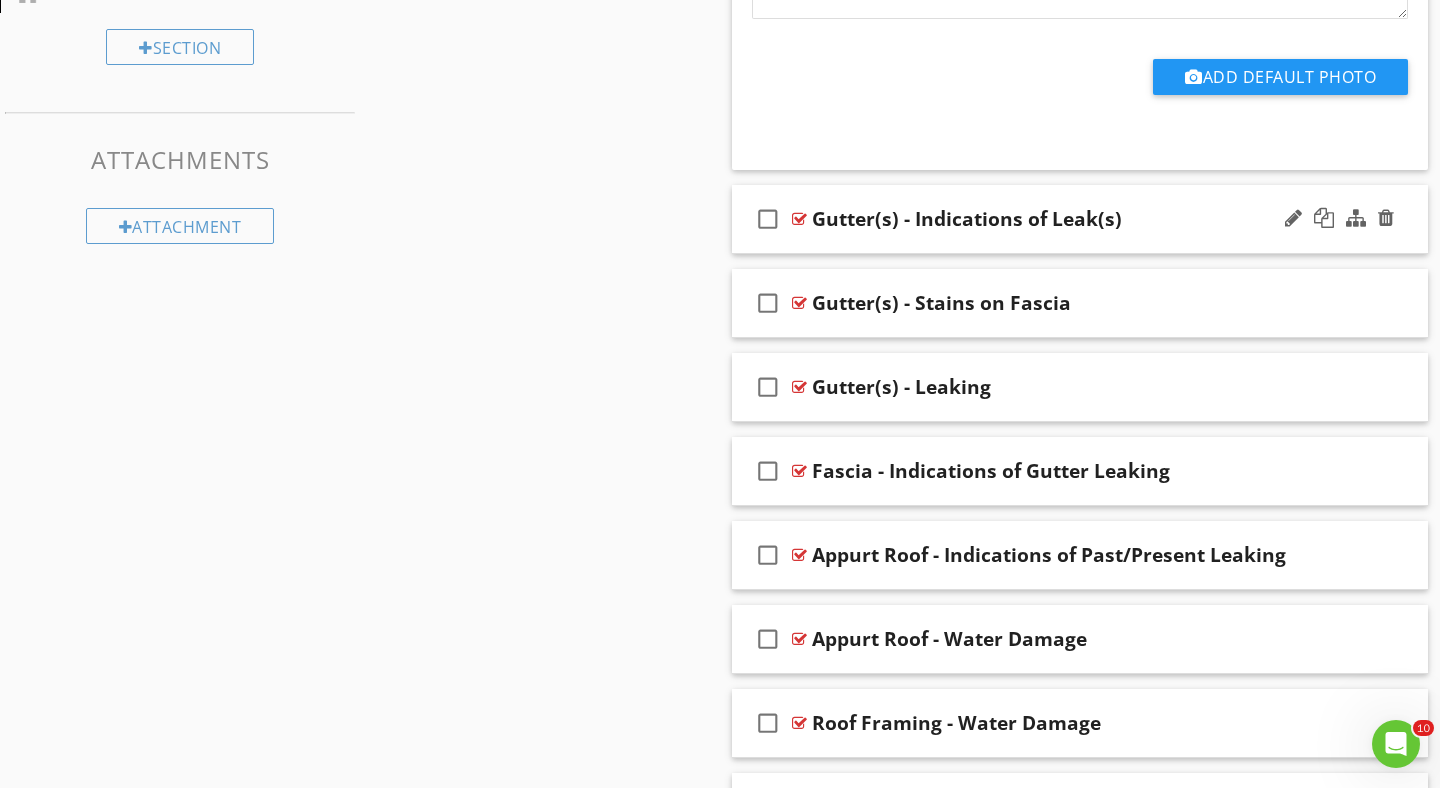 click on "check_box_outline_blank
Gutter(s) - Indications of Leak(s)" at bounding box center (1080, 219) 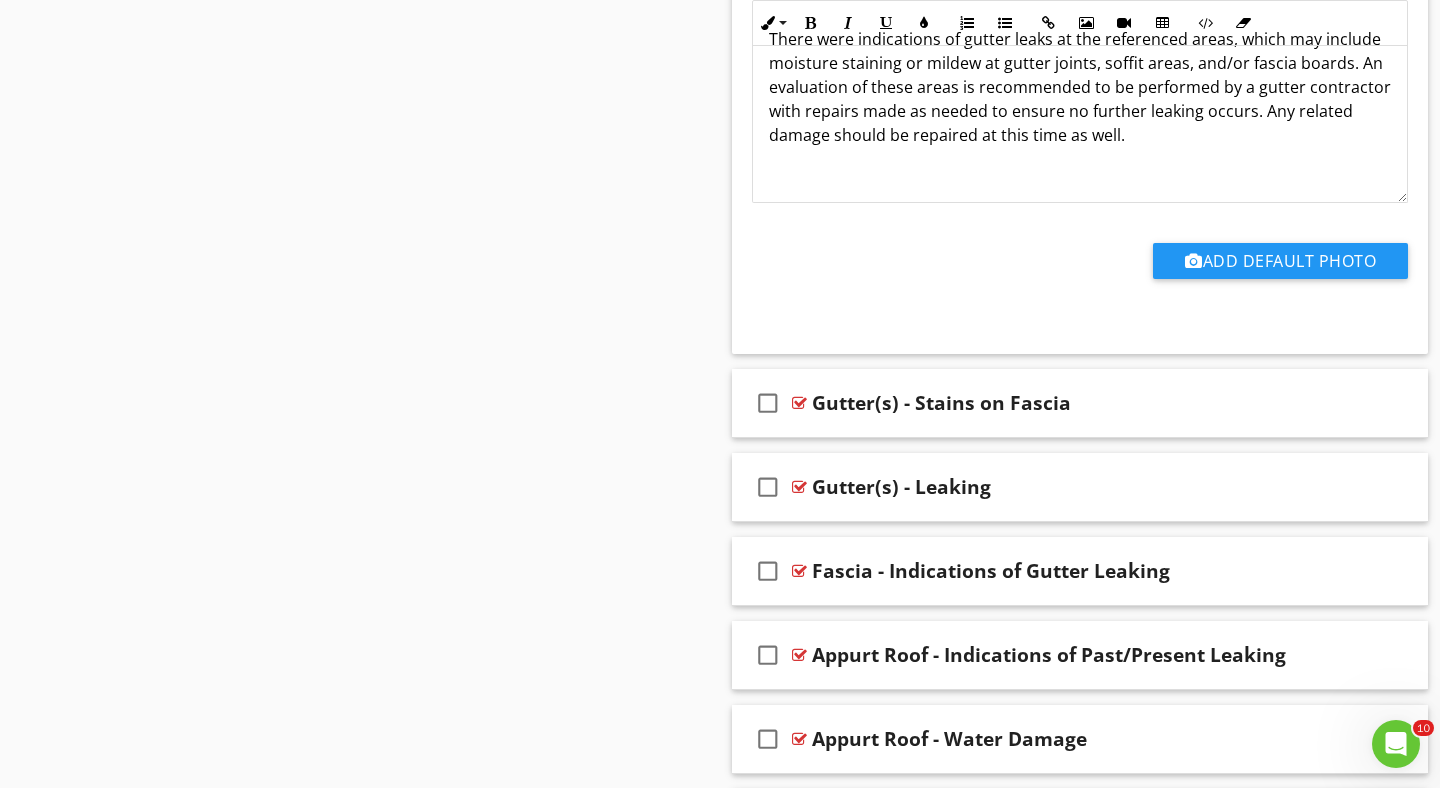scroll, scrollTop: 2032, scrollLeft: 0, axis: vertical 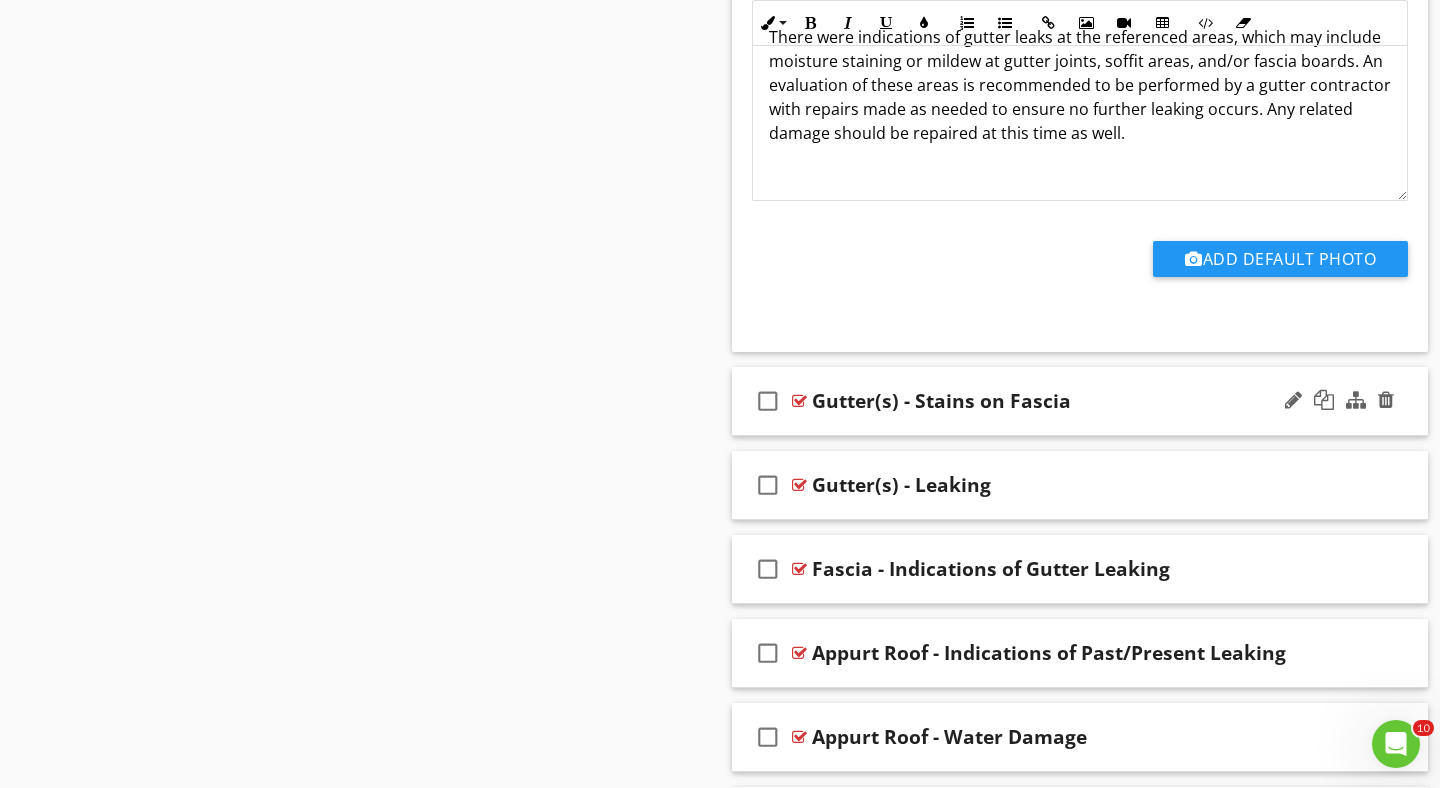 click on "check_box_outline_blank
Gutter(s) - Stains on Fascia" at bounding box center (1080, 401) 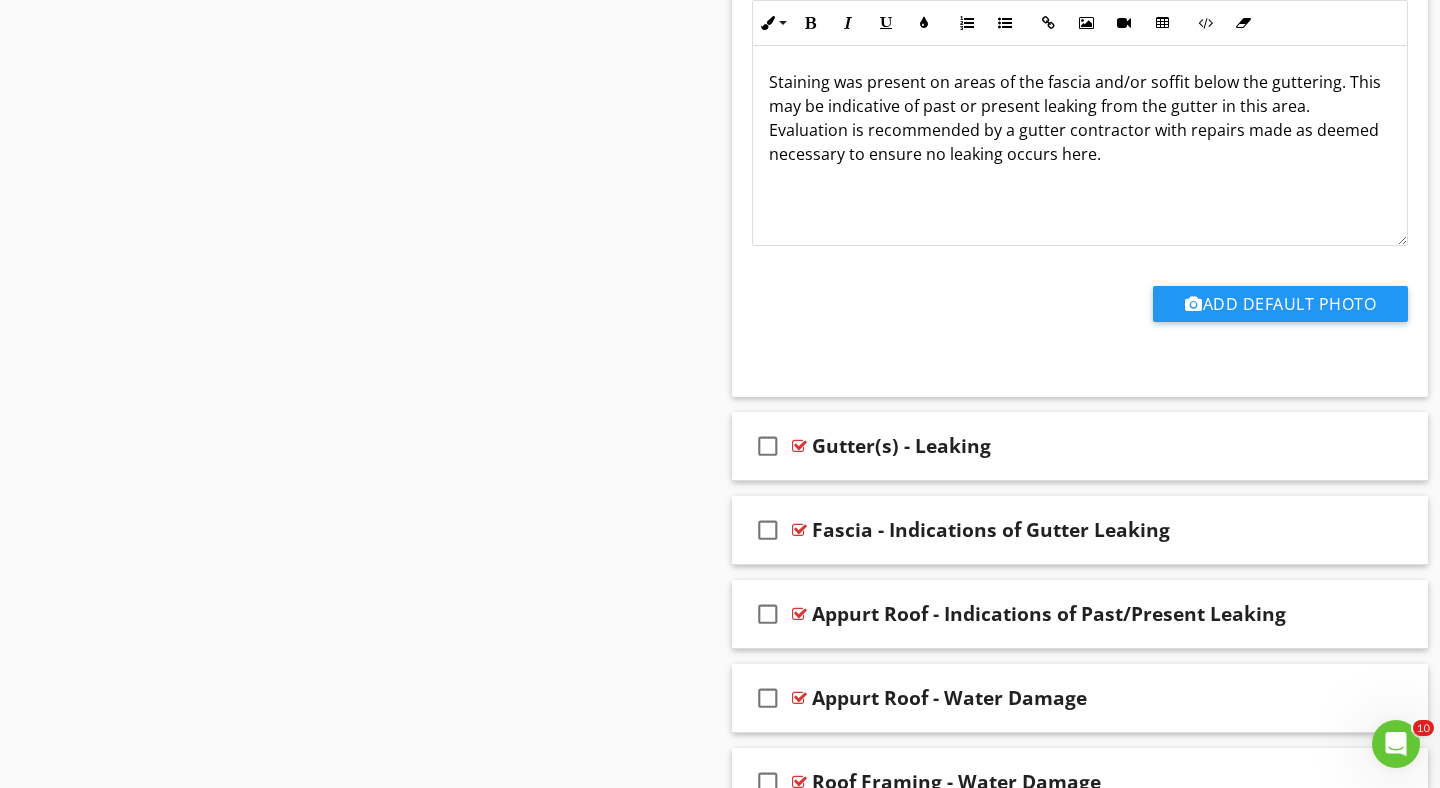 scroll, scrollTop: 2898, scrollLeft: 0, axis: vertical 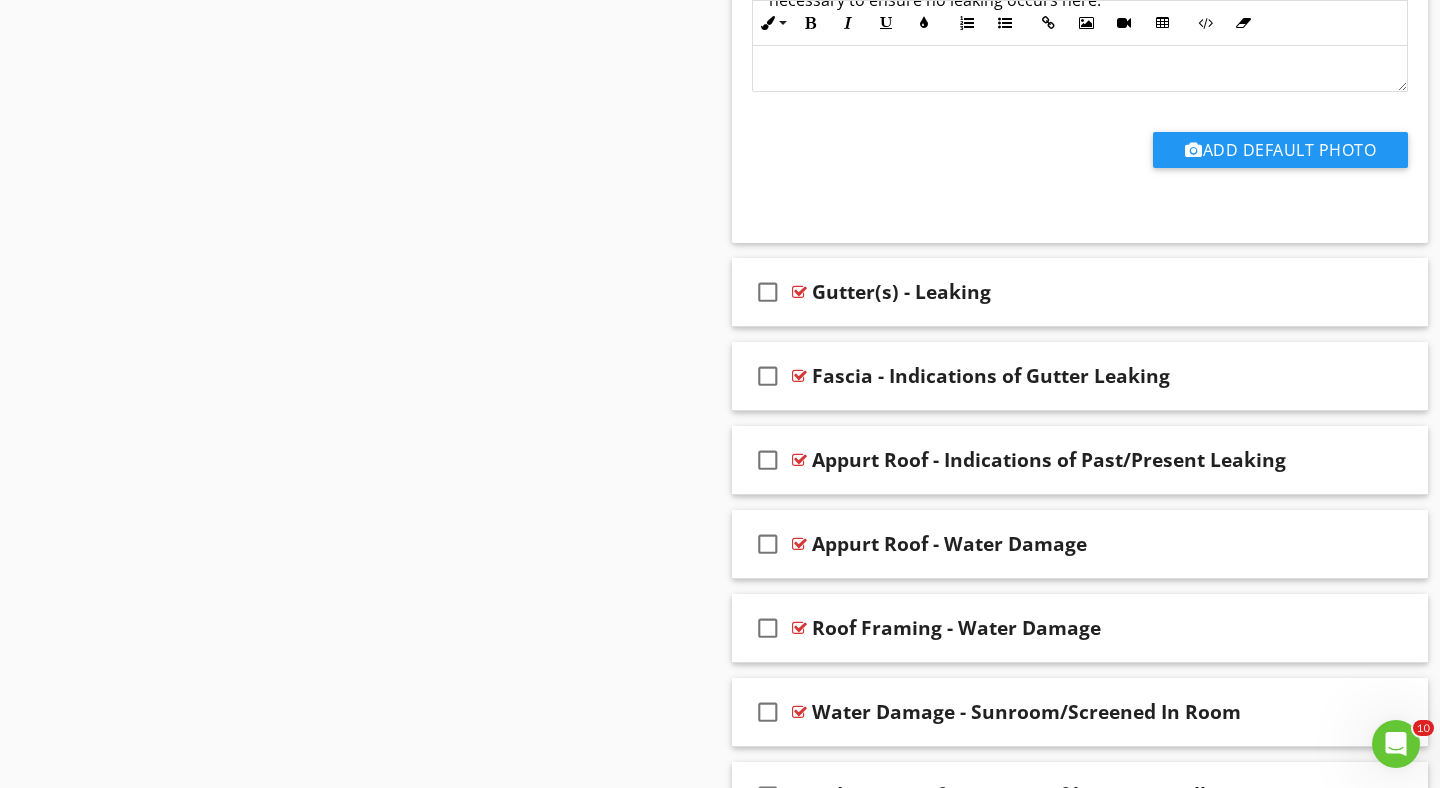 click on "check_box_outline_blank
Standing Water at Foundation
check_box_outline_blank
Ponding Water - Along Perimeter of Structure
Edit Using AI
check_box_outline_blank Default to checked?           Recommendation Qualified Professional arrow_drop_down   Default Location edit       Default Text   Inline Style XLarge Large Normal Small Light Small/Light Bold Italic Underline Colors Ordered List Unordered List Insert Link Insert Image Insert Video Insert Table Code View Clear Formatting Due to improper grading at the referenced area(s) of the structure, water was ponding along the perimeter of the structure. This can possibly allow for settlement of the structure. Repairs made as needed to manage and divert rainwater away form the structure is recommended to be performed by a qualified contractor.  Enter text here
Add Default Photo
check_box_outline_blank" at bounding box center [1080, -465] 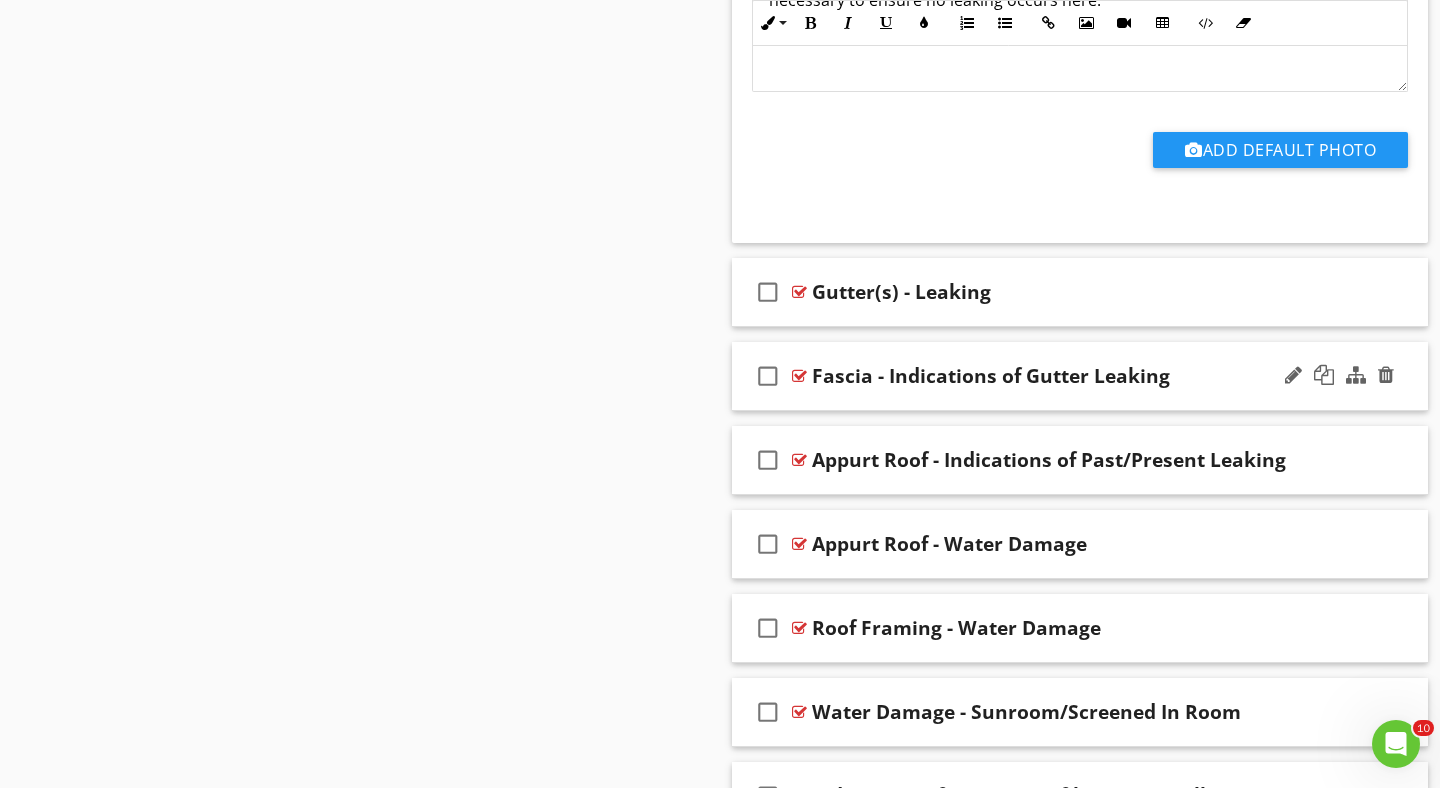 click on "check_box_outline_blank
Fascia - Indications of Gutter Leaking" at bounding box center (1080, 376) 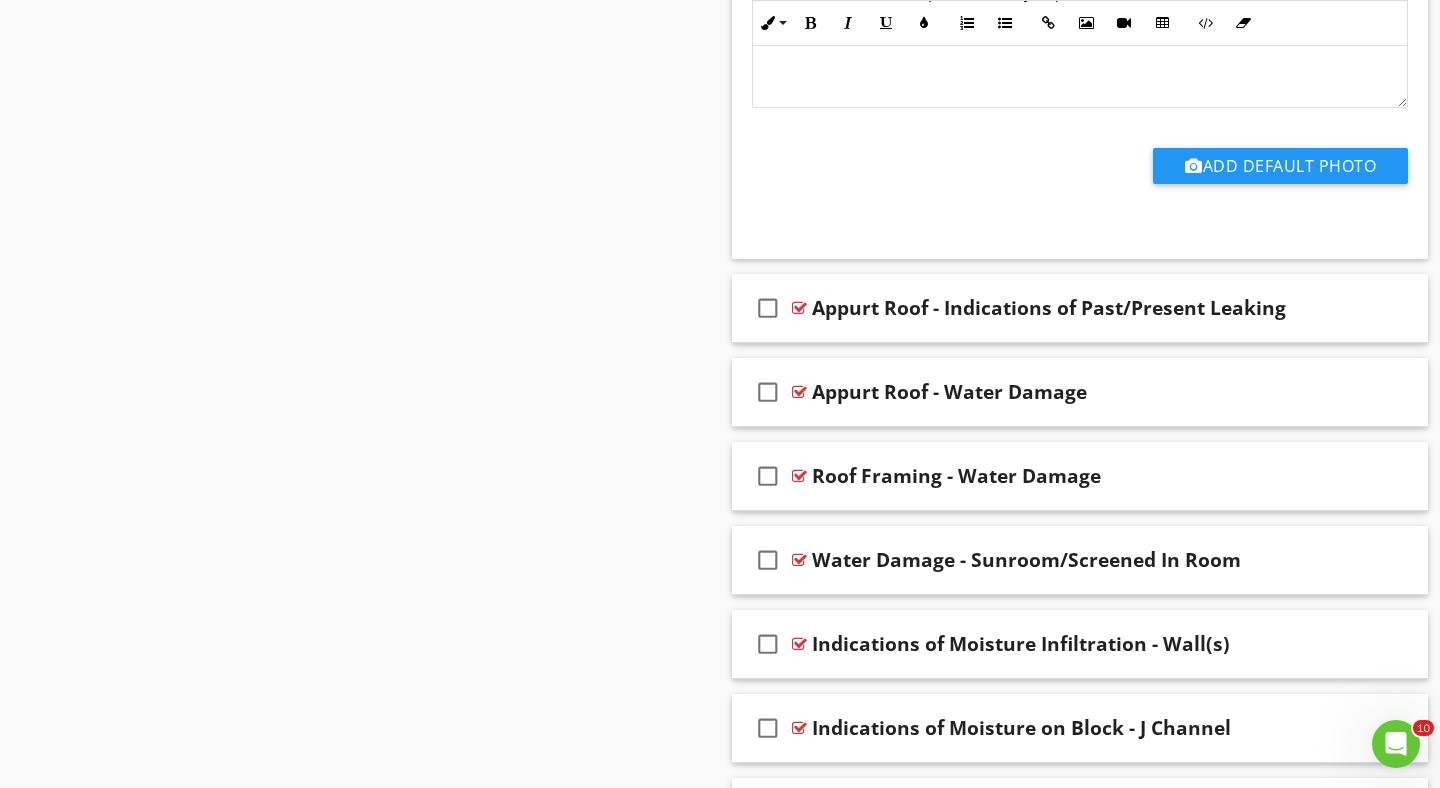 scroll, scrollTop: 3729, scrollLeft: 0, axis: vertical 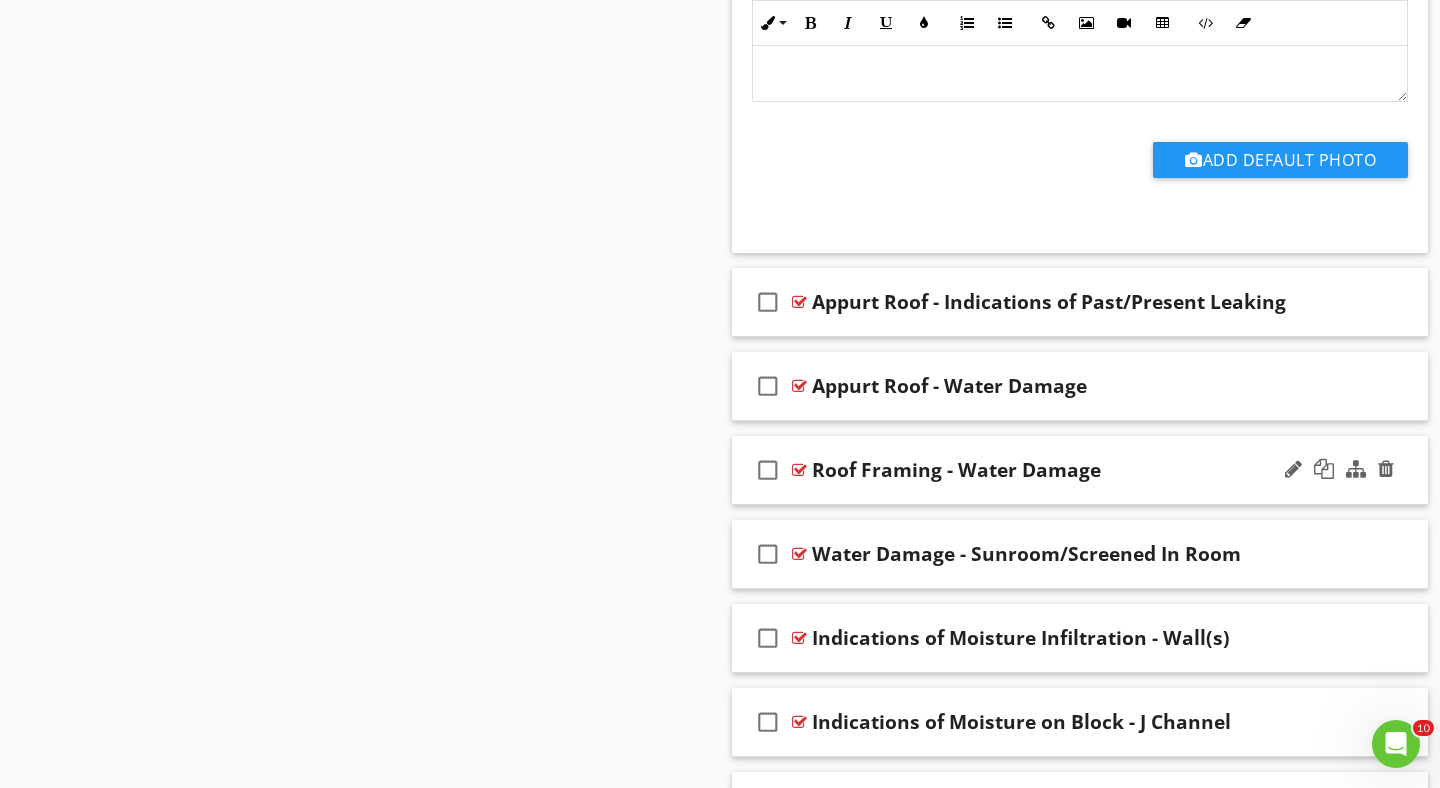 click on "check_box_outline_blank
Roof Framing - Water Damage" at bounding box center [1080, 470] 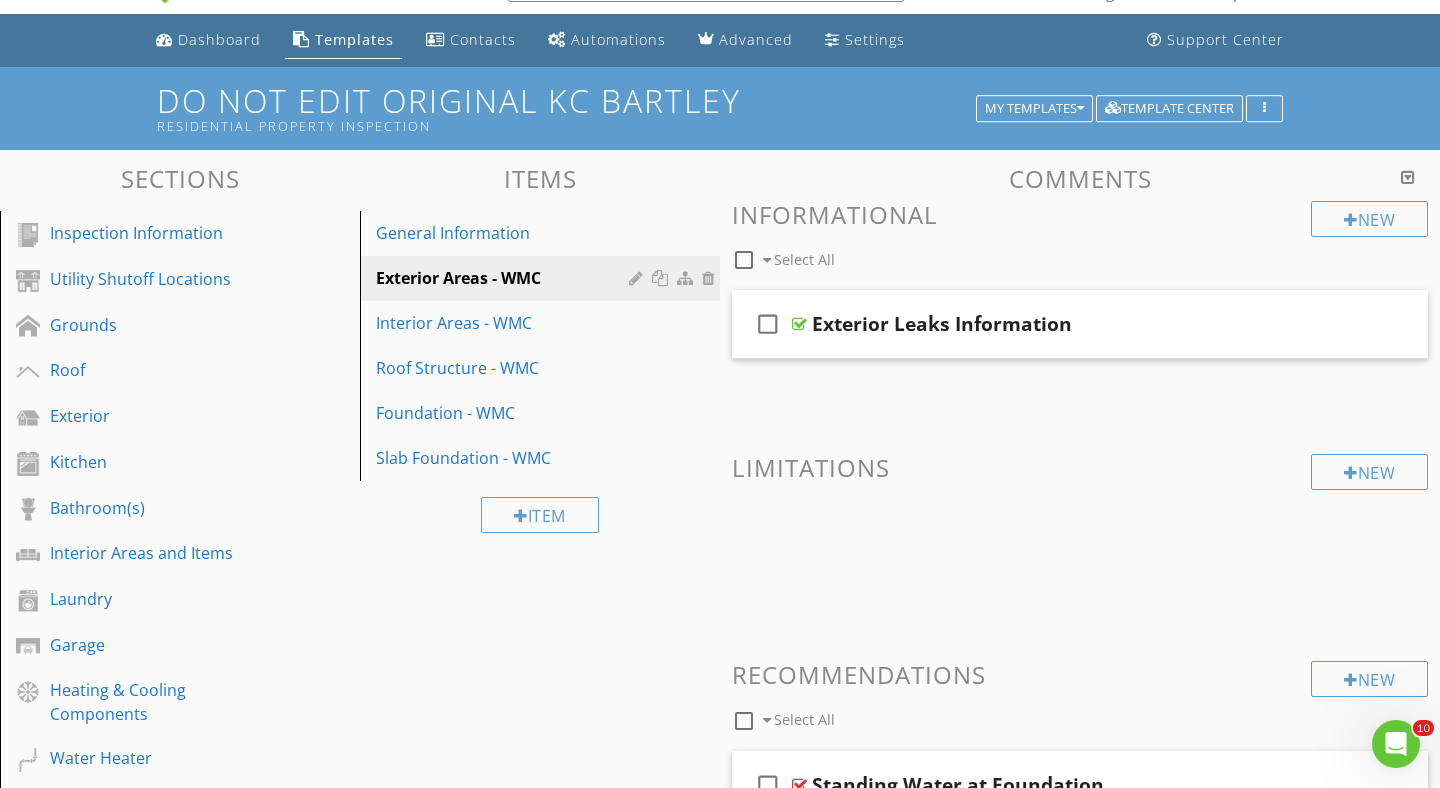 scroll, scrollTop: 0, scrollLeft: 0, axis: both 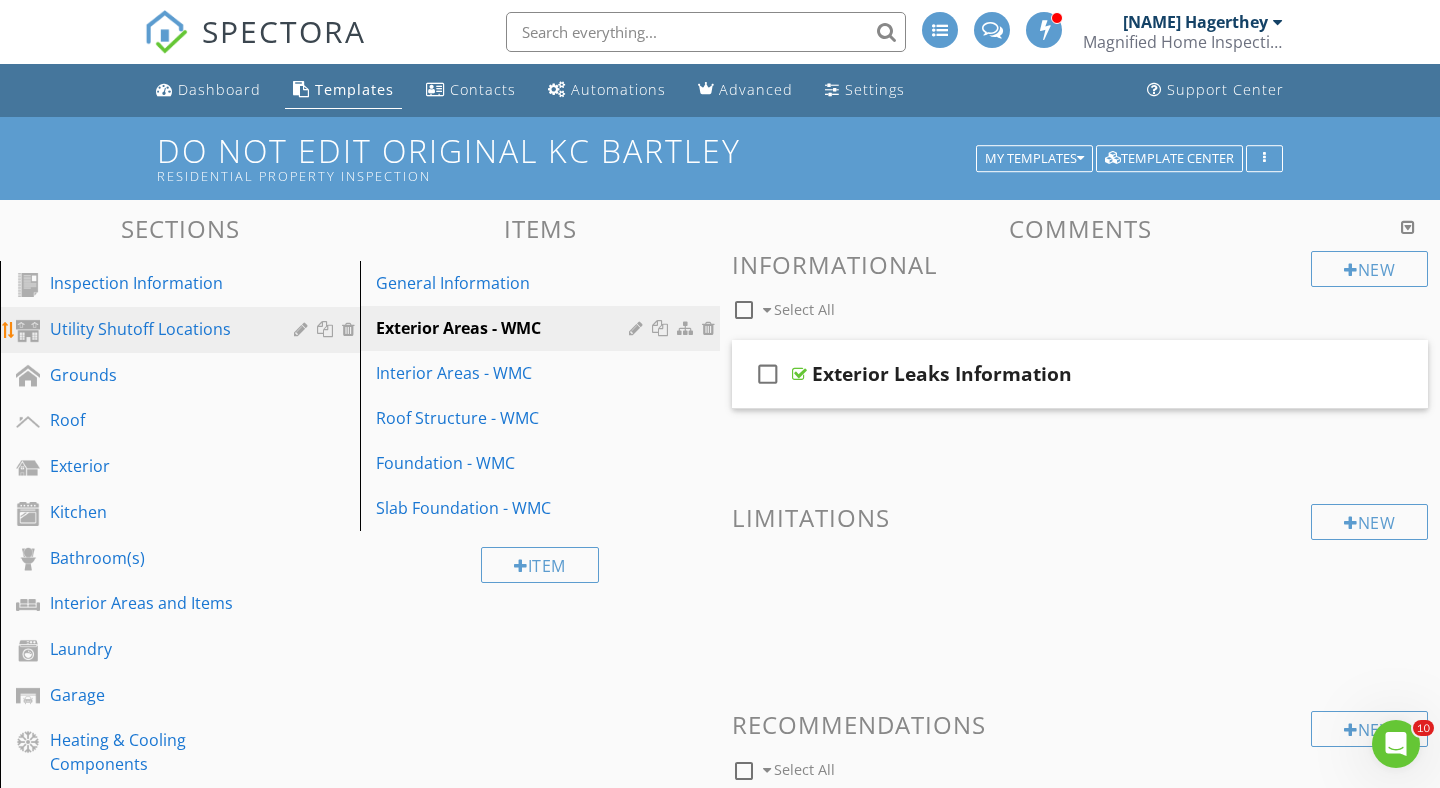 click on "Utility Shutoff Locations" at bounding box center [157, 329] 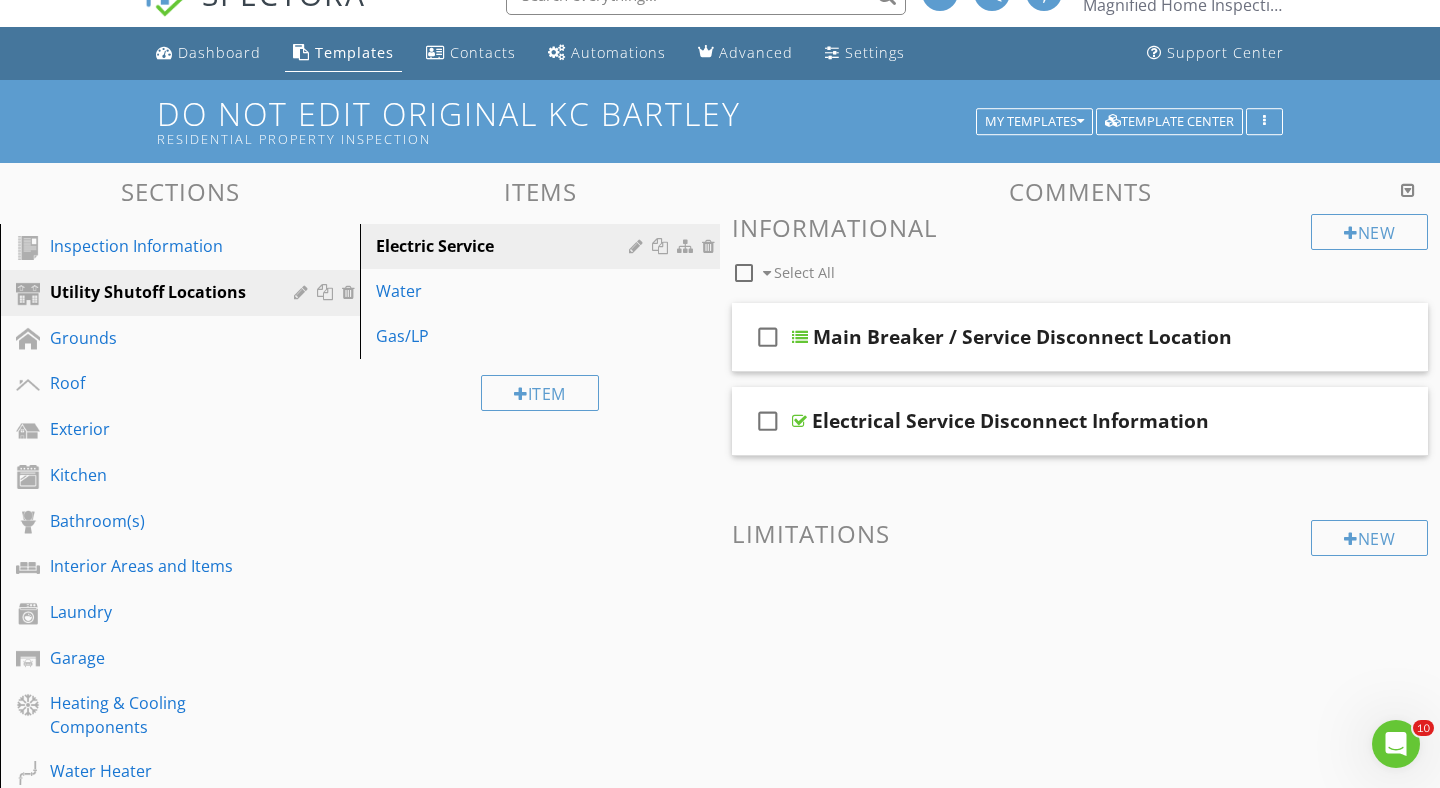 scroll, scrollTop: 38, scrollLeft: 0, axis: vertical 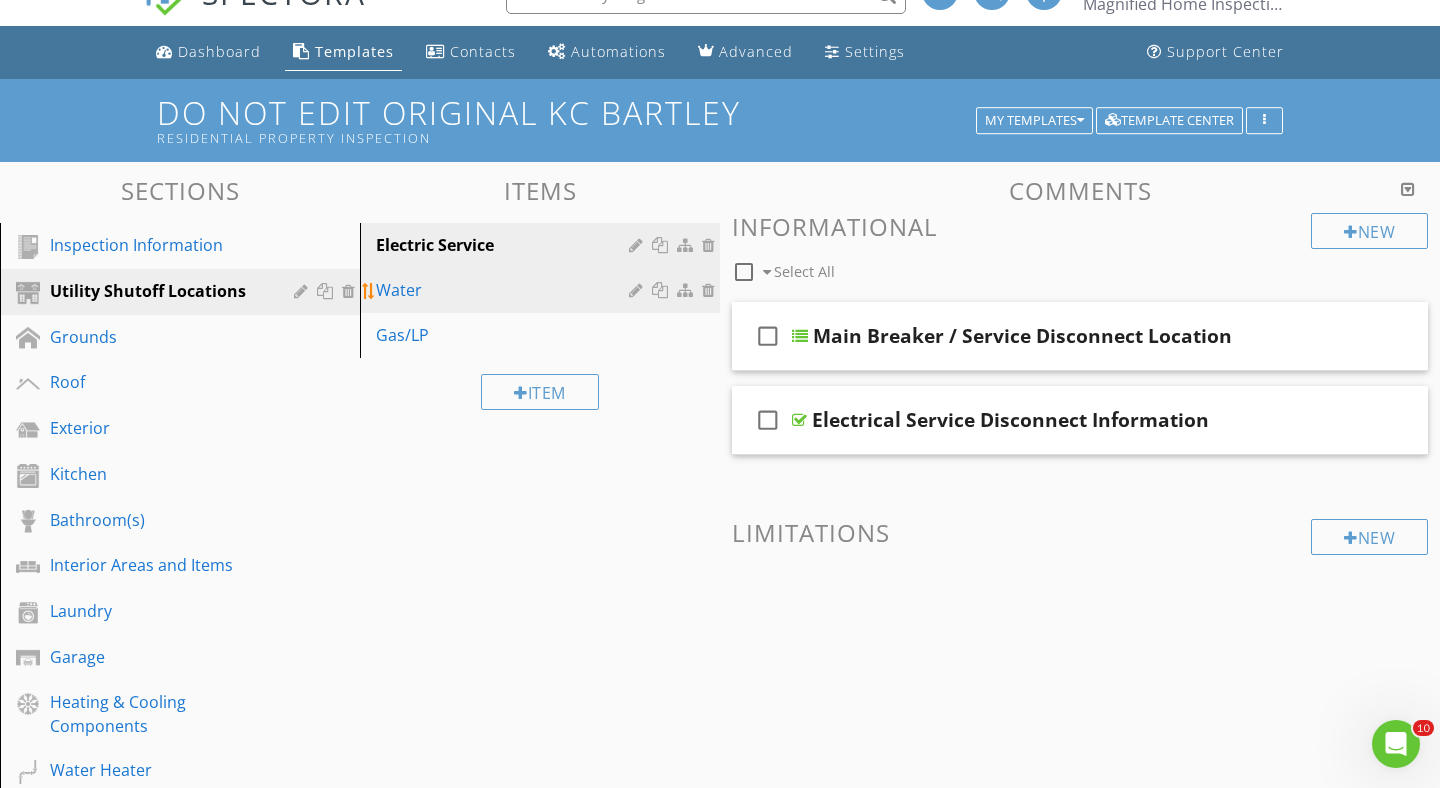 click on "Water" at bounding box center (505, 290) 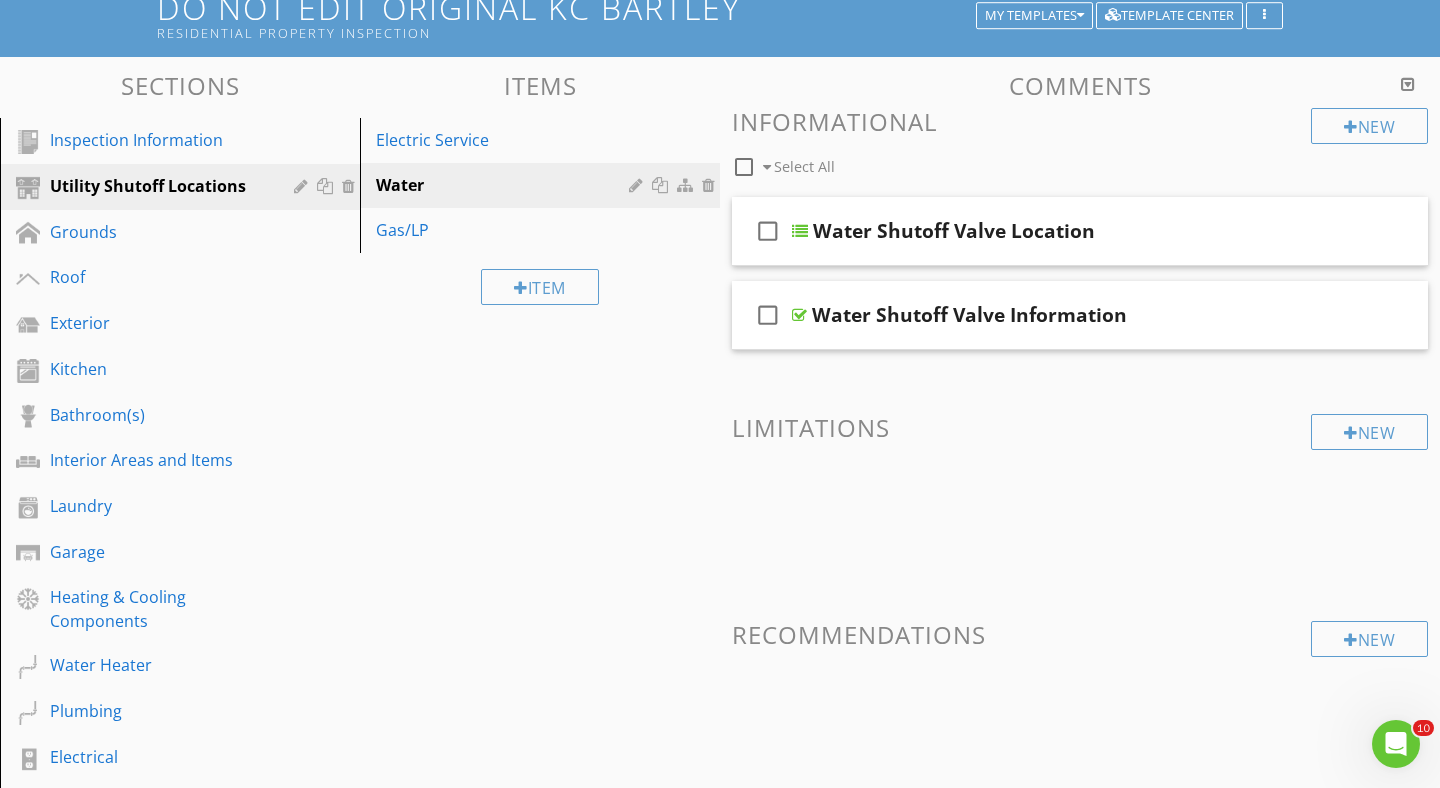 scroll, scrollTop: 188, scrollLeft: 0, axis: vertical 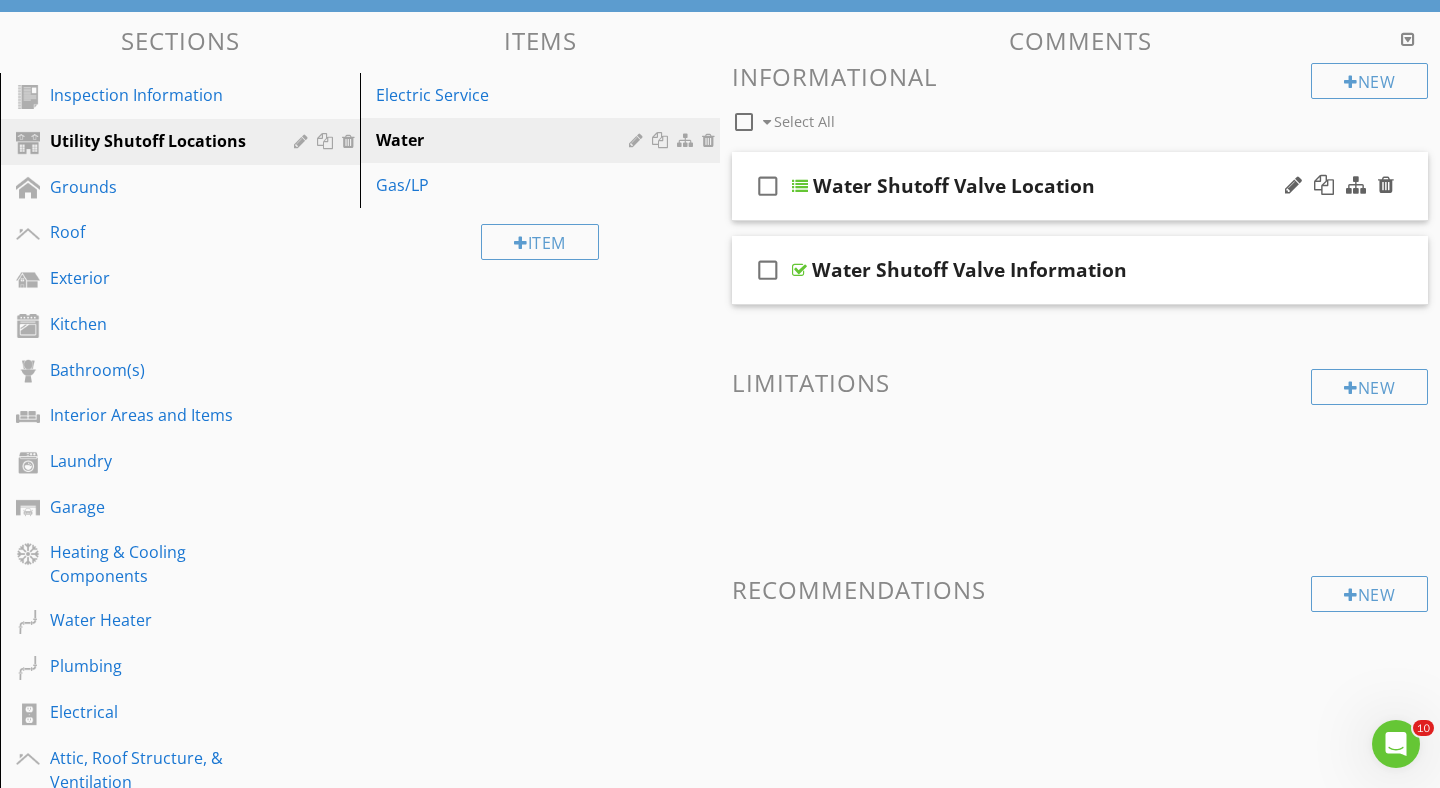 click on "check_box_outline_blank
Water Shutoff Valve Location" at bounding box center [1080, 186] 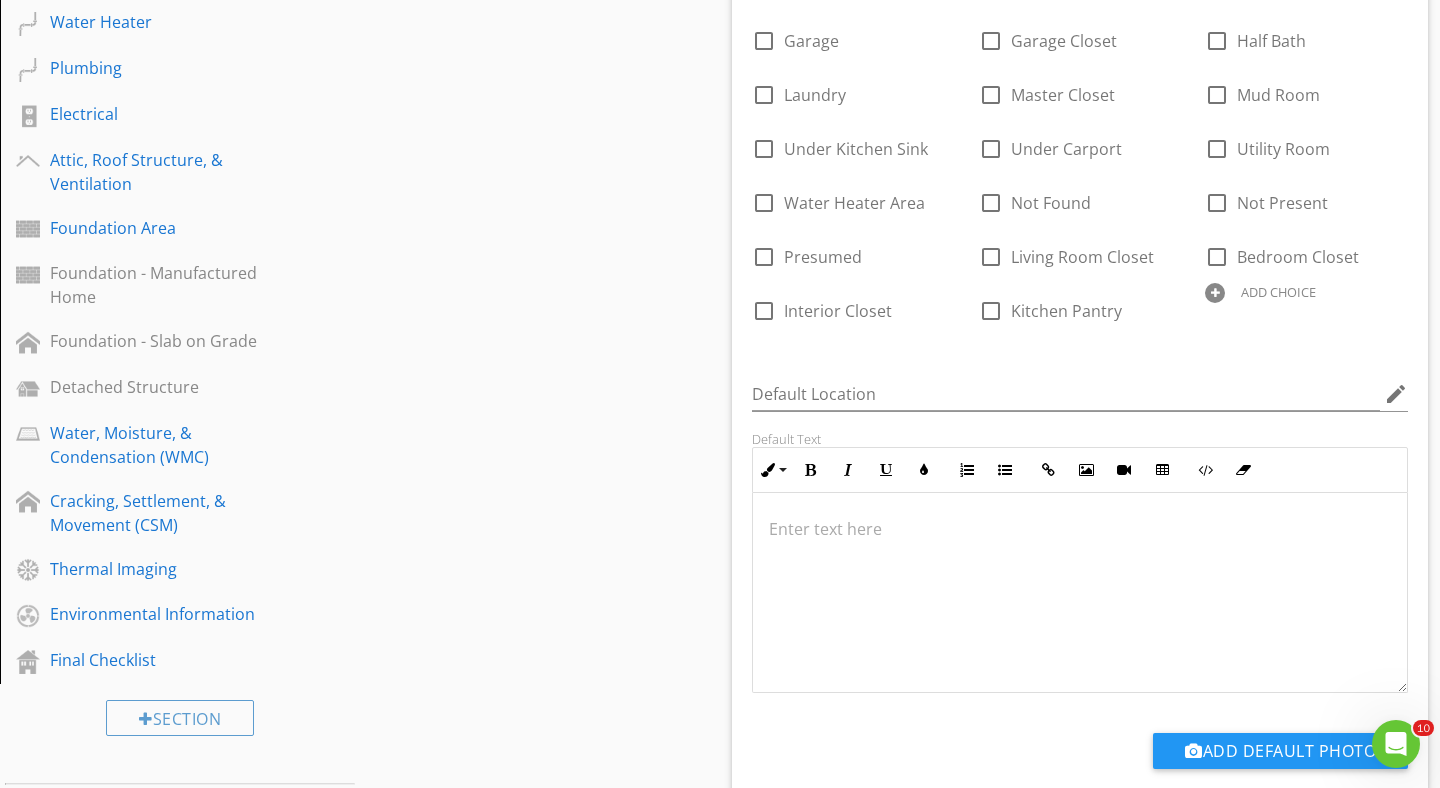 scroll, scrollTop: 788, scrollLeft: 0, axis: vertical 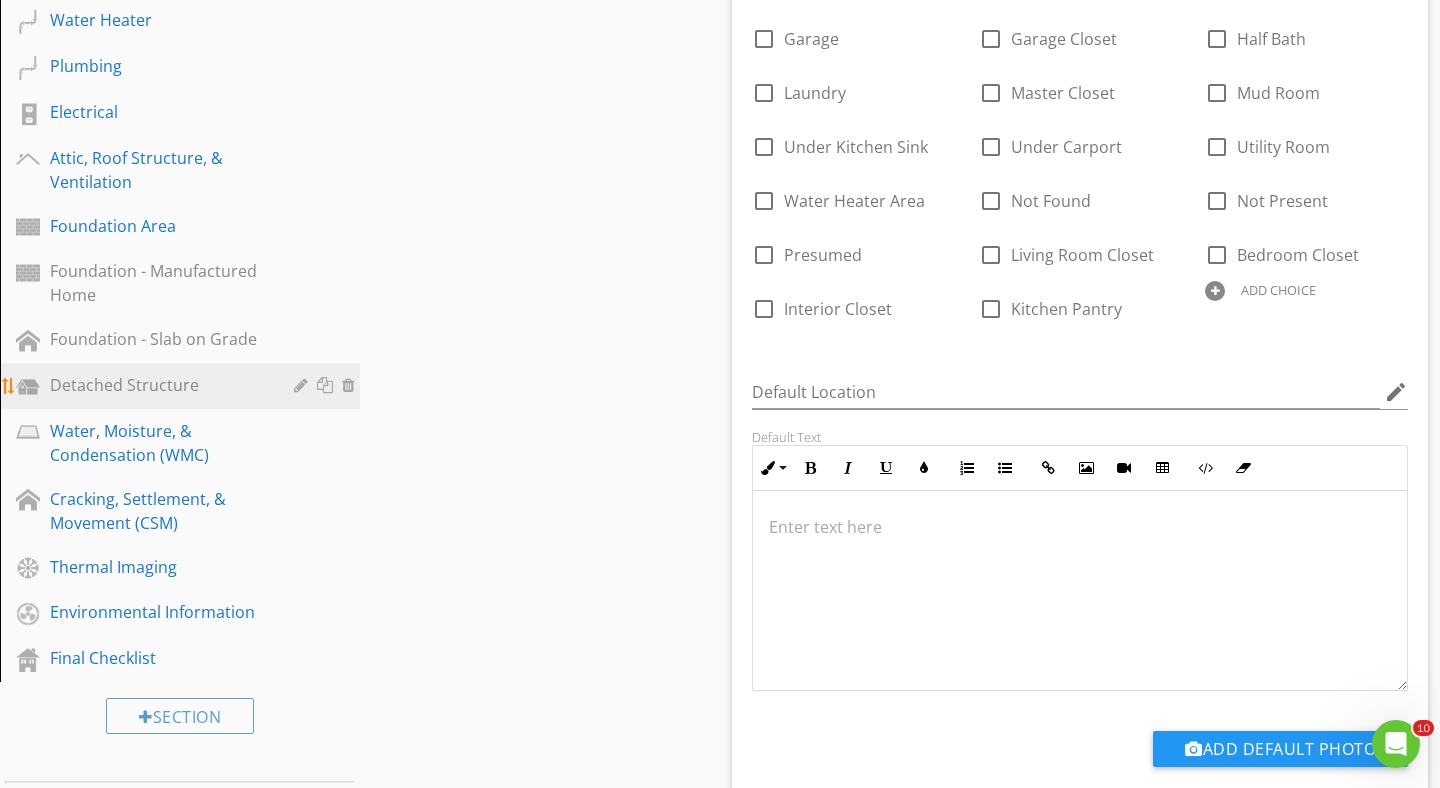 click on "Detached Structure" at bounding box center [157, 385] 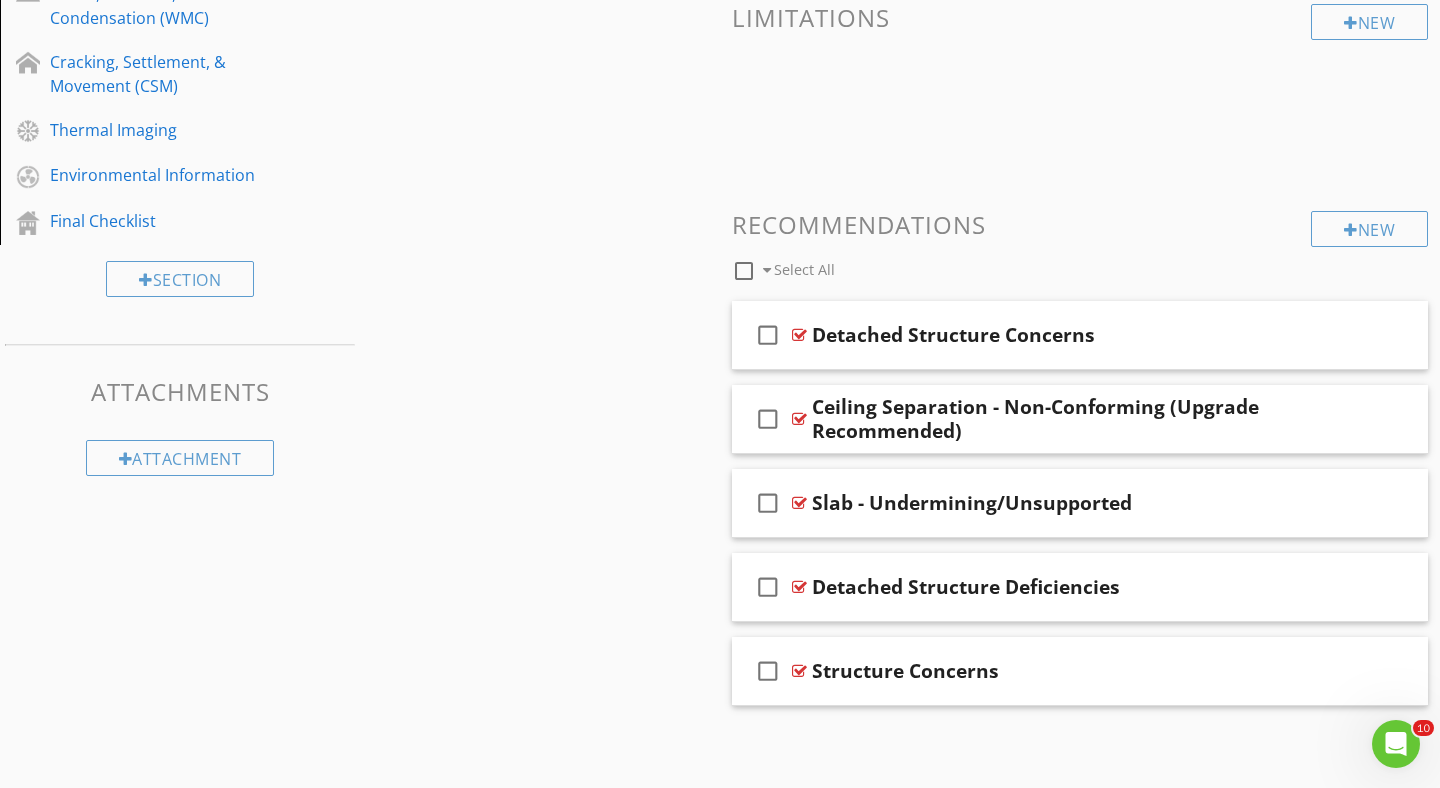 scroll, scrollTop: 1227, scrollLeft: 0, axis: vertical 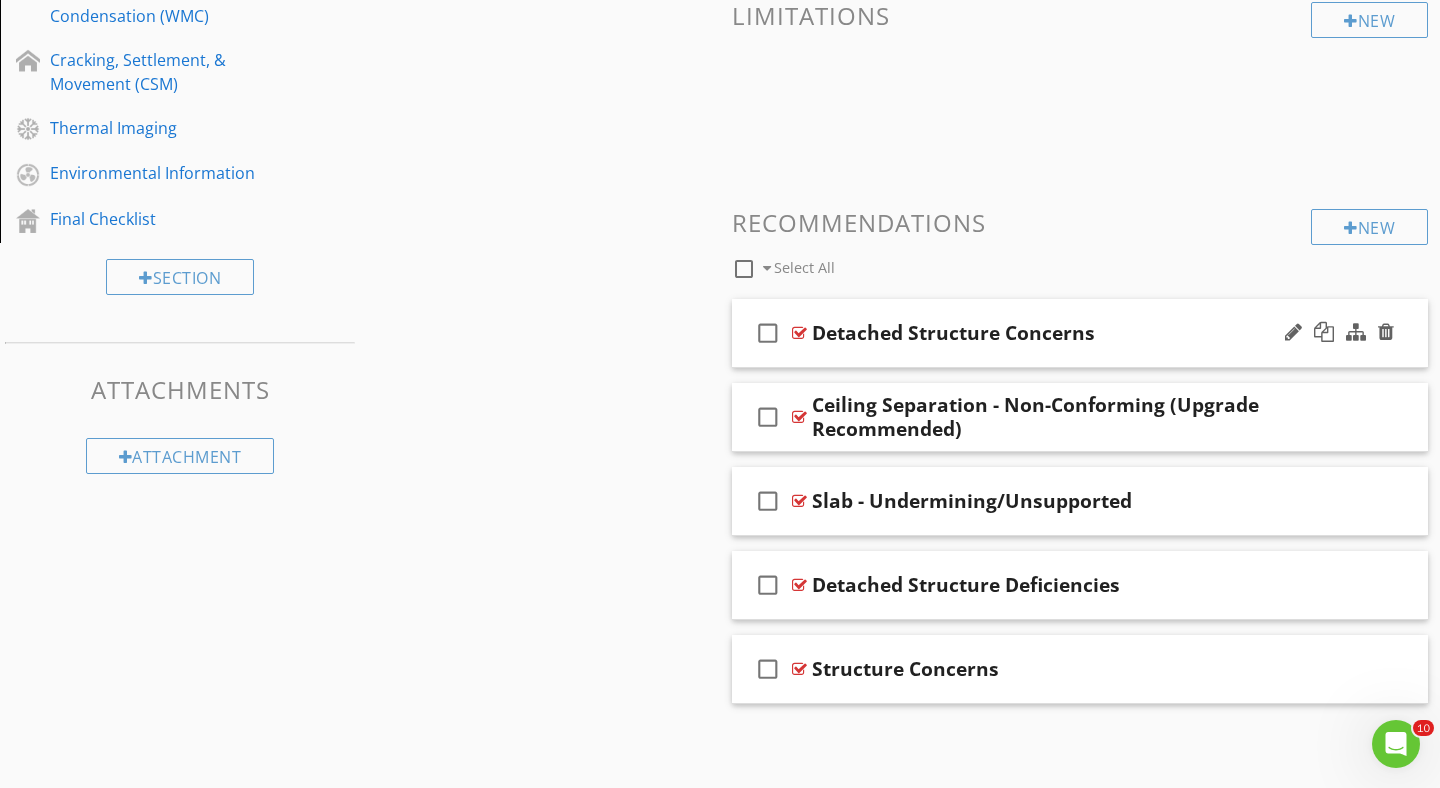 click on "check_box_outline_blank
Detached Structure Concerns" at bounding box center (1080, 333) 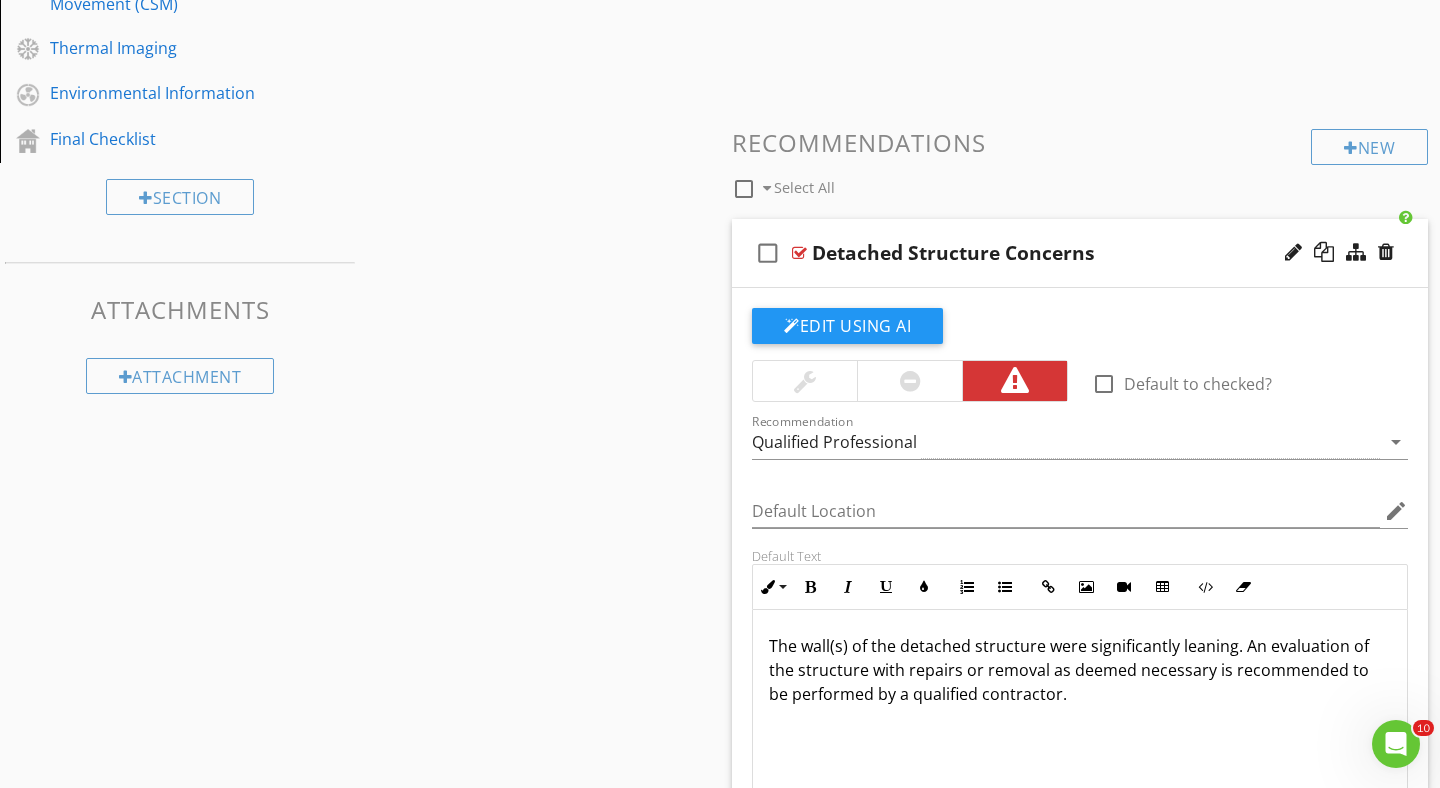 scroll, scrollTop: 1305, scrollLeft: 0, axis: vertical 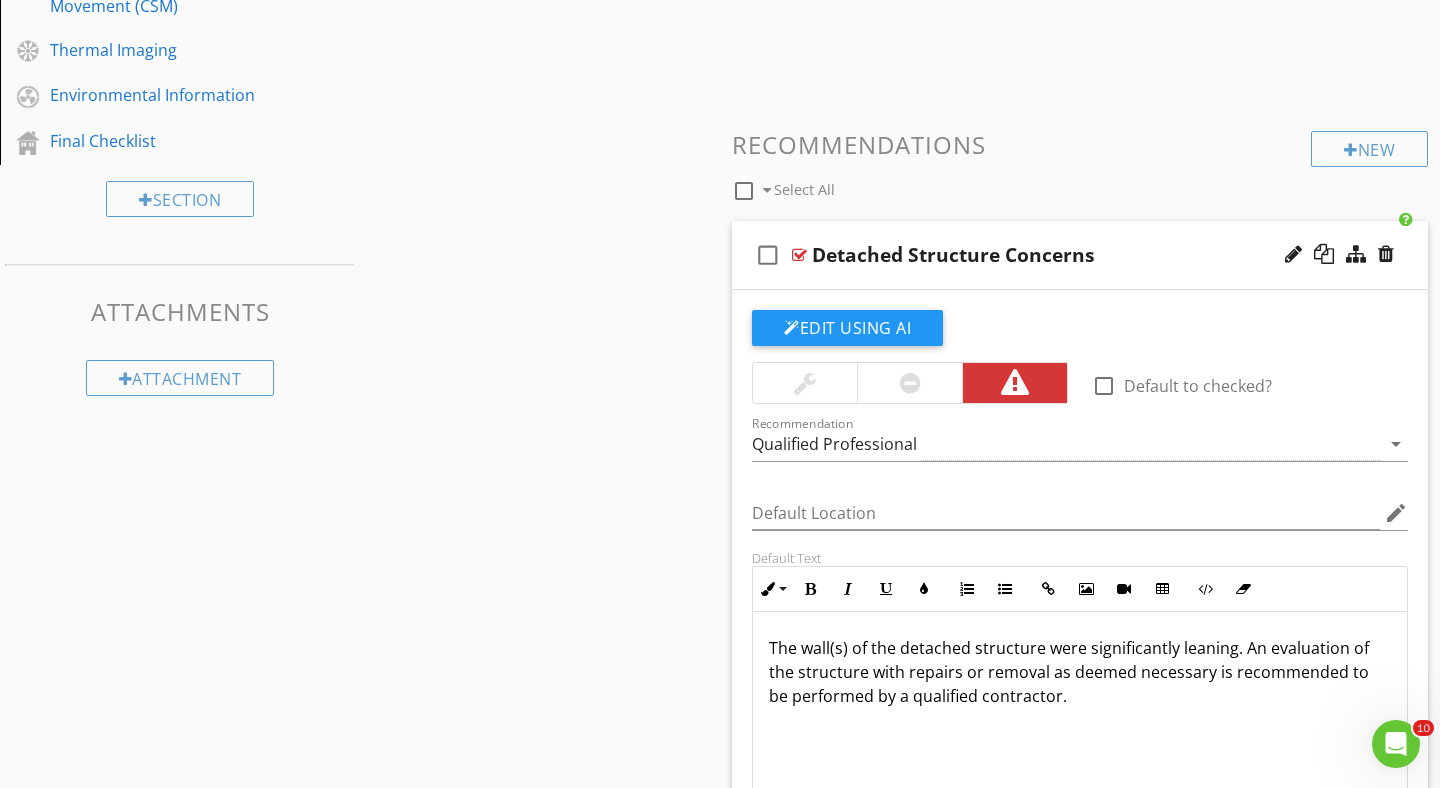 click on "check_box_outline_blank
Detached Structure Concerns" at bounding box center [1080, 255] 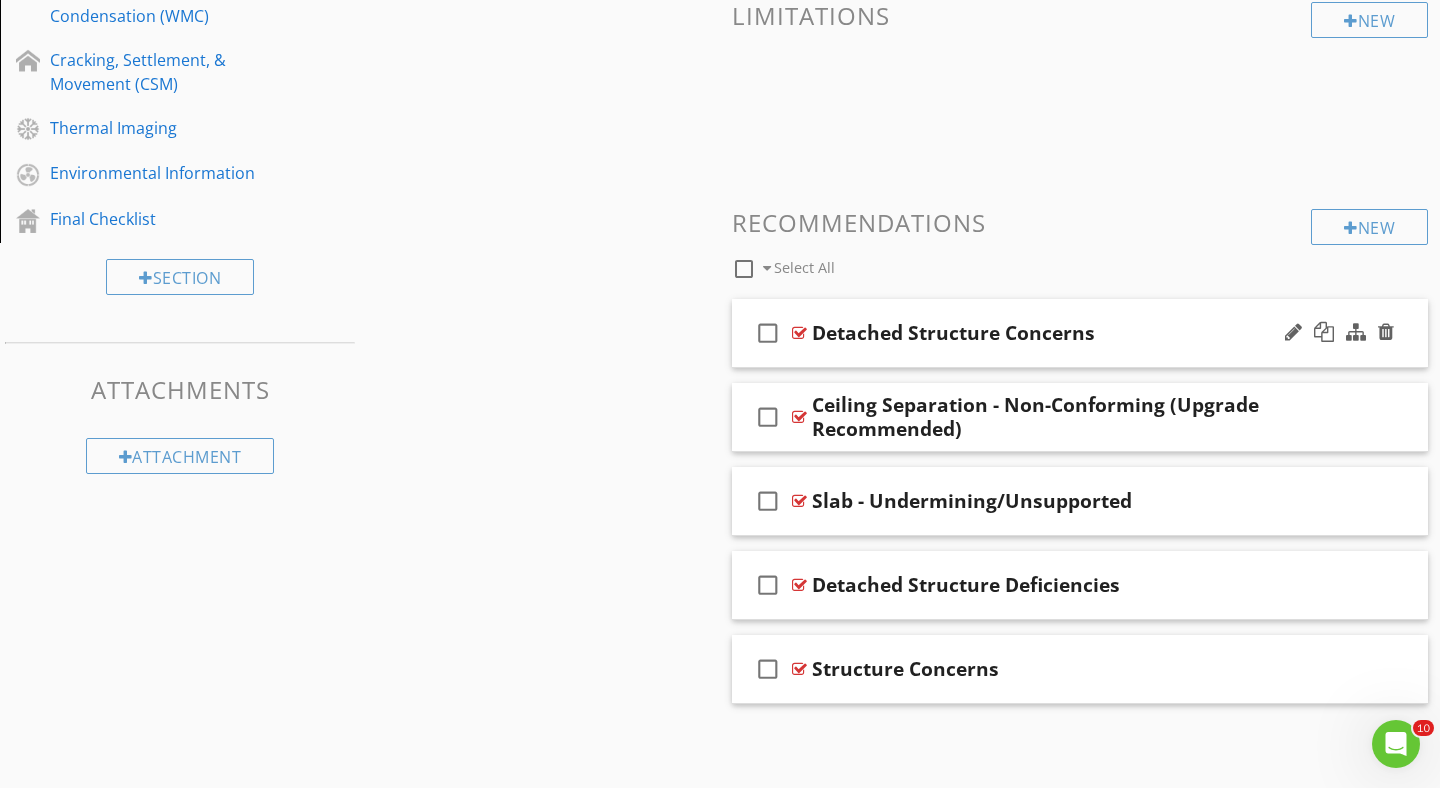scroll, scrollTop: 1227, scrollLeft: 0, axis: vertical 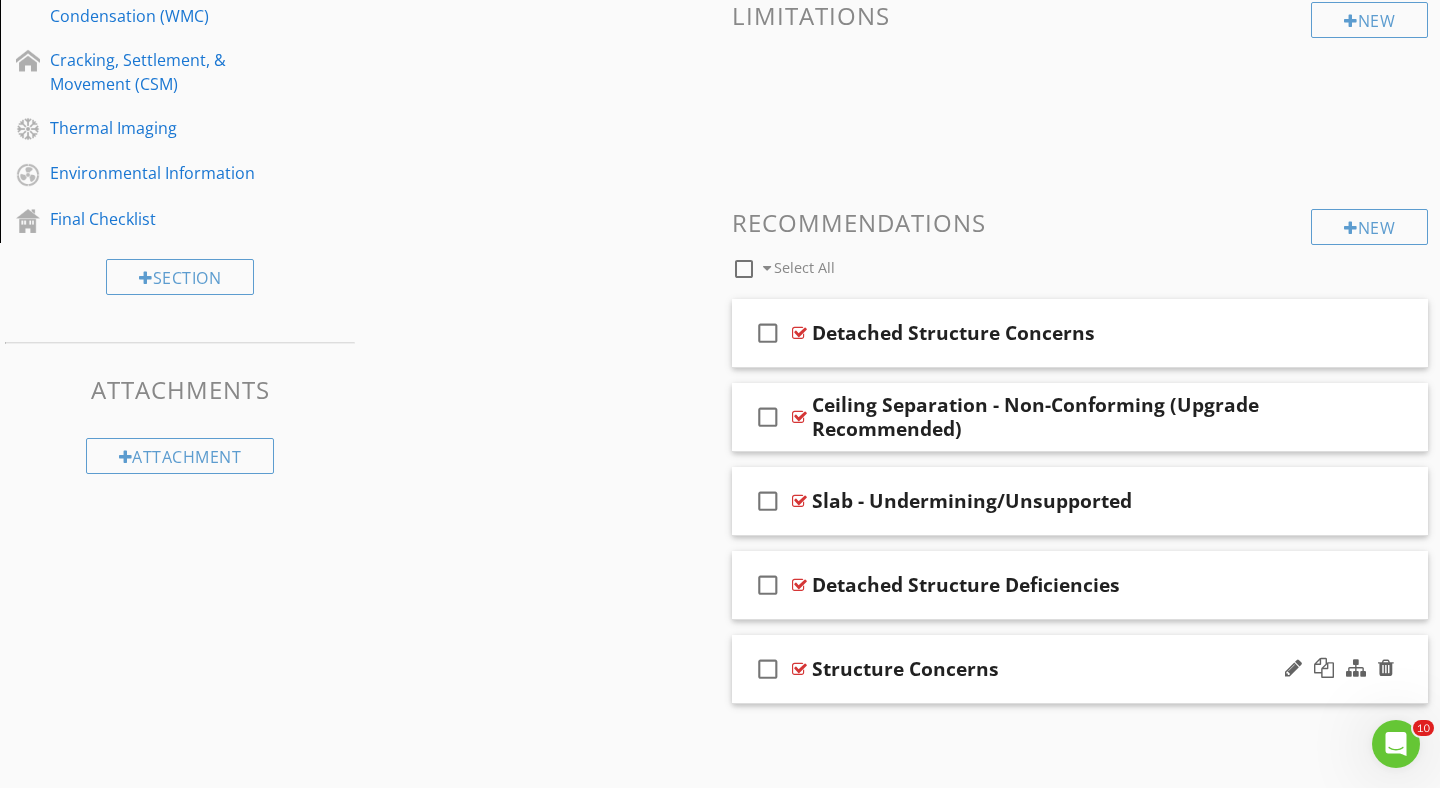 click on "check_box_outline_blank
Structure Concerns" at bounding box center [1080, 669] 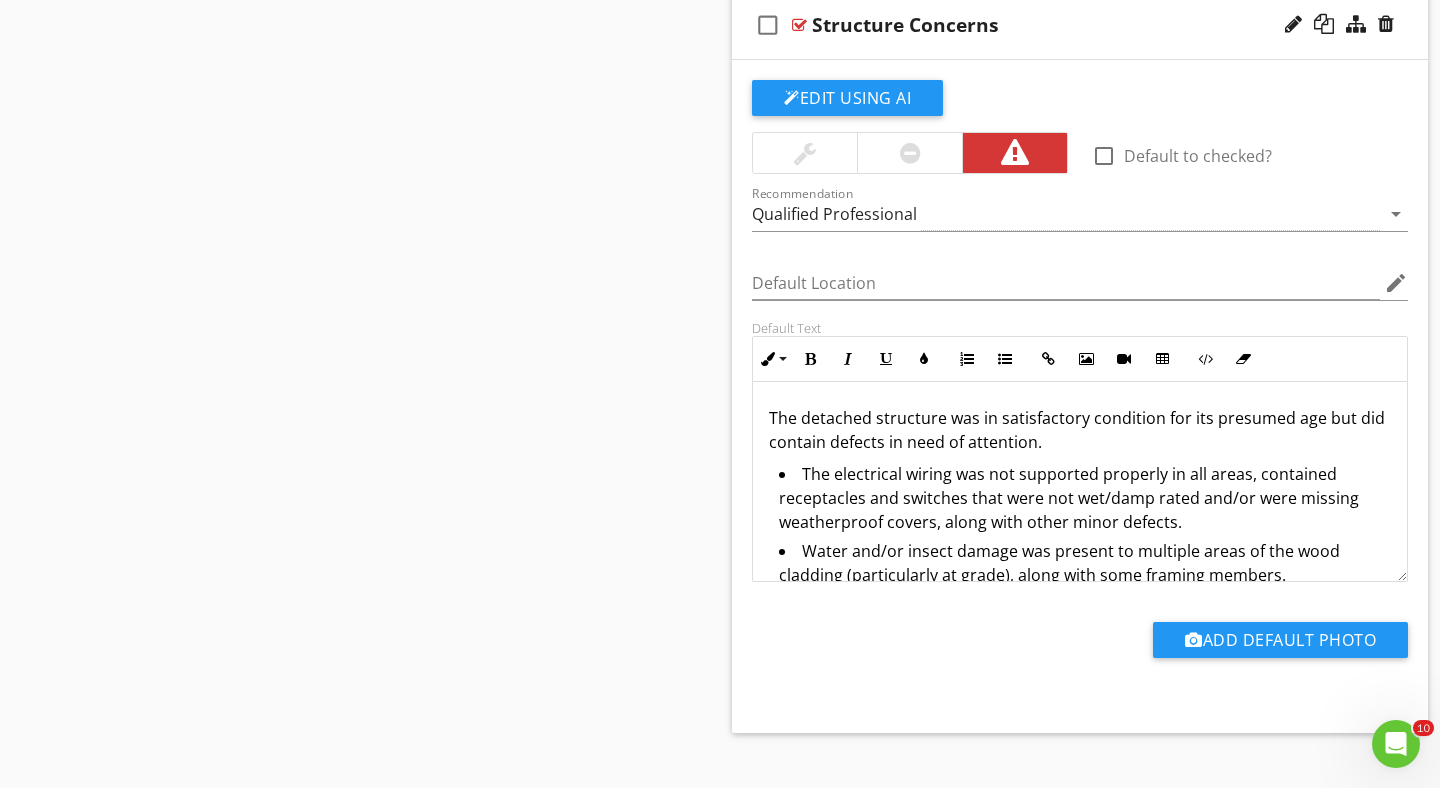 scroll, scrollTop: 1900, scrollLeft: 0, axis: vertical 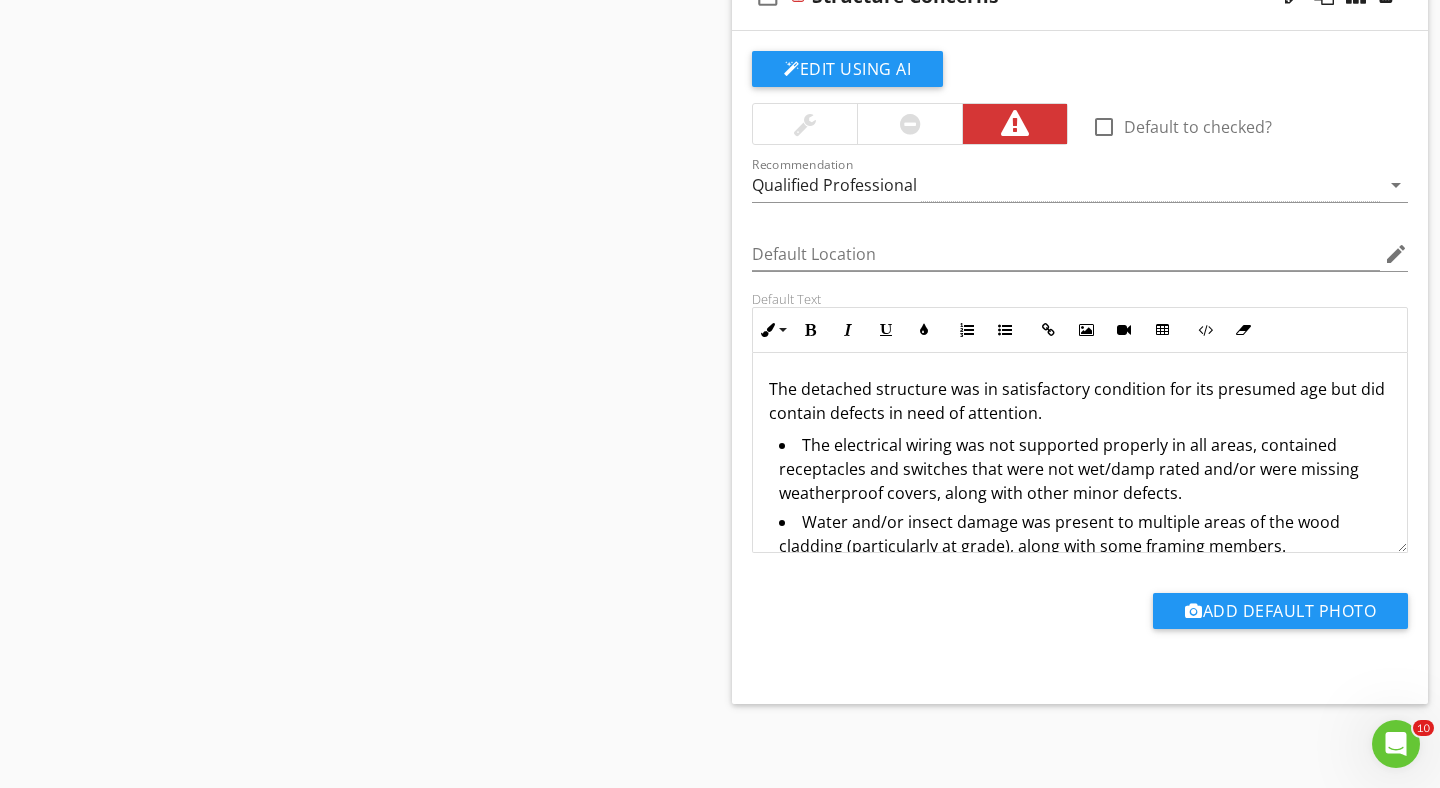 click on "Sections
Inspection Information           Utility Shutoff Locations           Grounds           Roof           Exterior           Kitchen           Bathroom(s)           Interior Areas and Items           Laundry           Garage           Heating & Cooling Components           Water Heater           Plumbing           Electrical           Attic, Roof Structure, & Ventilation           Foundation Area           Foundation - Manufactured Home           Foundation - Slab on Grade           Detached Structure           Water, Moisture, & Condensation (WMC)           Cracking, Settlement, & Movement (CSM)           Thermal Imaging           Environmental Information           Final Checklist
Section
Attachments
Attachment
Items
General
Item
Comments
New
Informational   check_box_outline_blank" at bounding box center [720, -466] 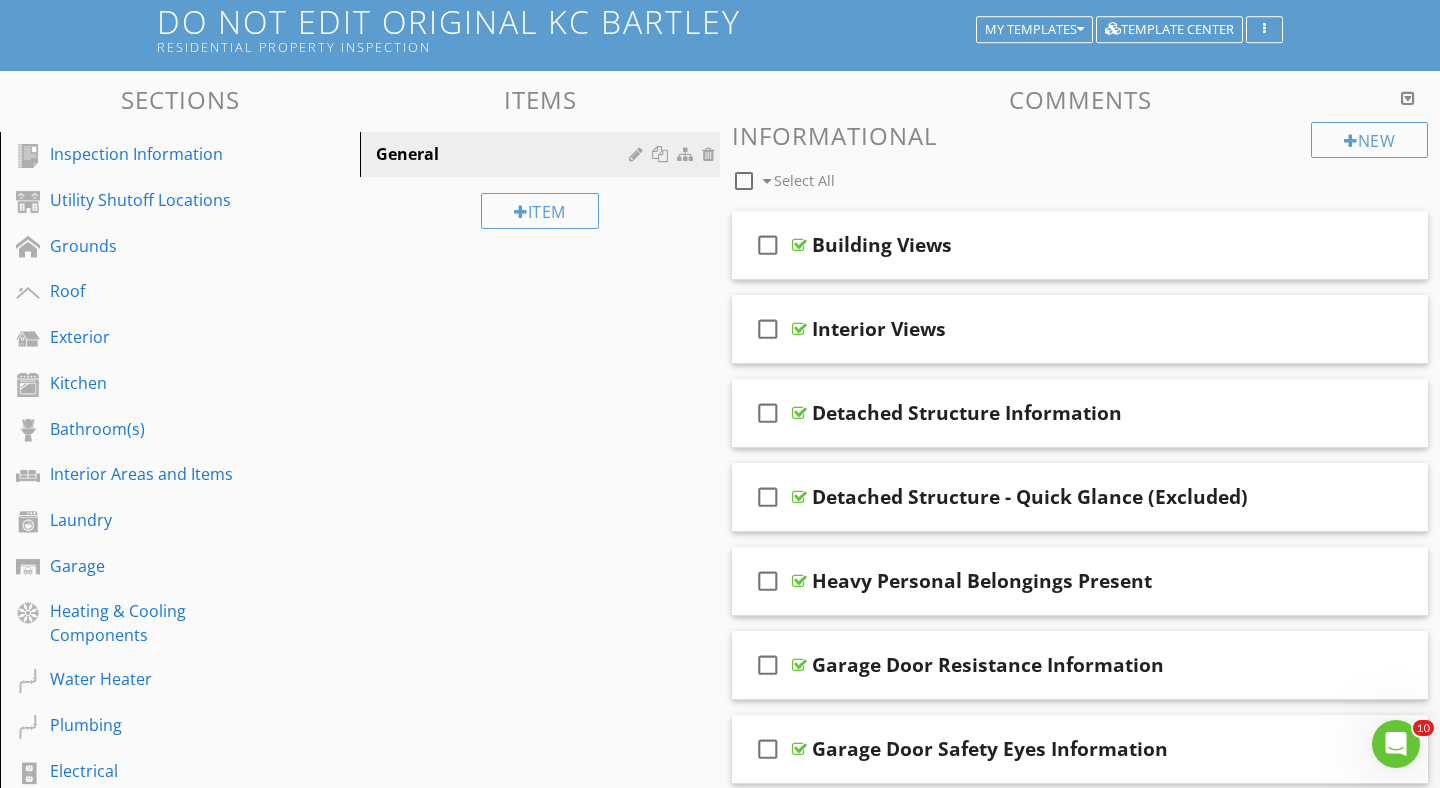scroll, scrollTop: 0, scrollLeft: 0, axis: both 